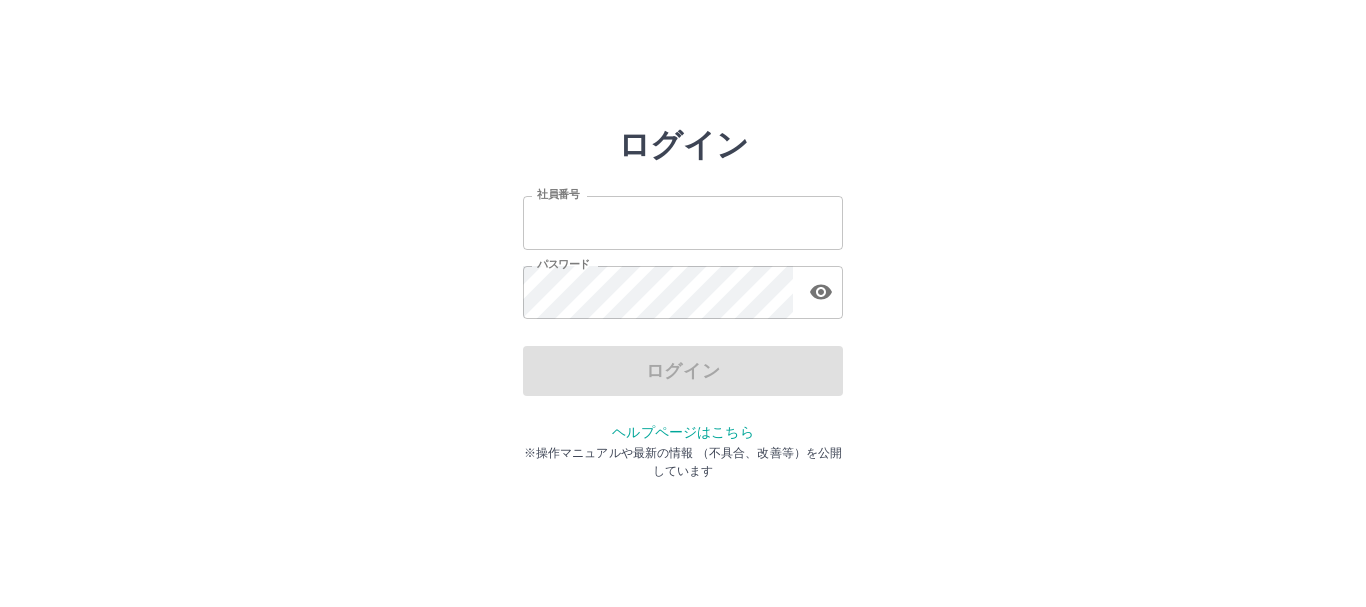 scroll, scrollTop: 0, scrollLeft: 0, axis: both 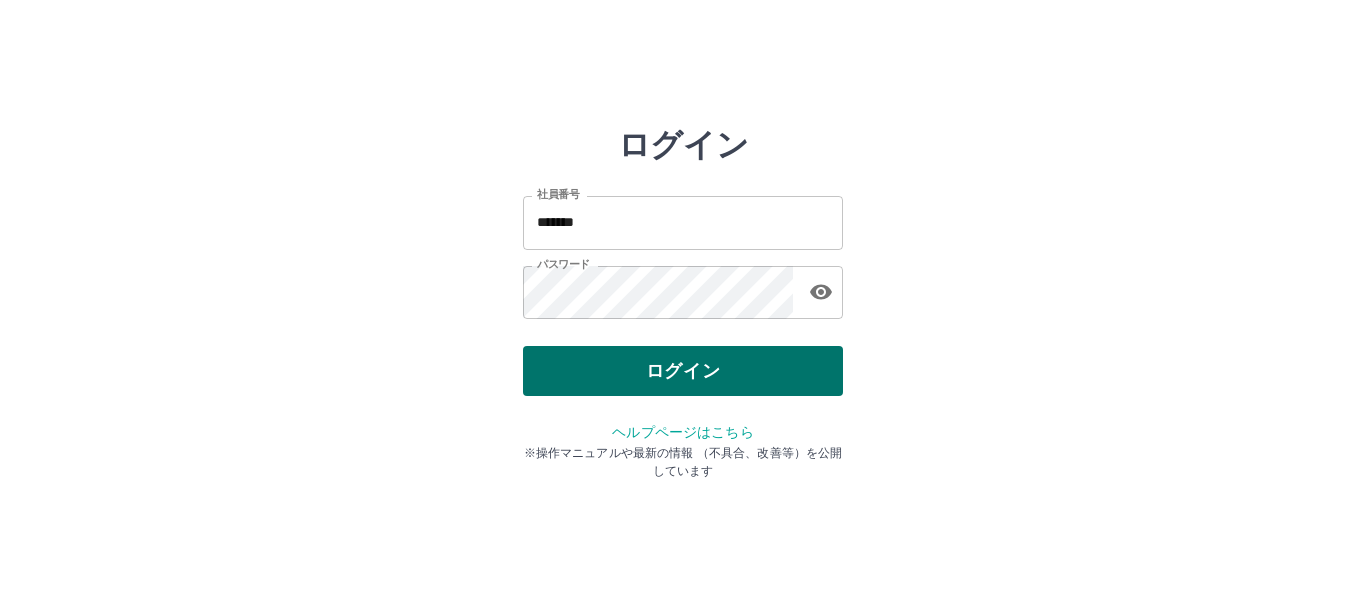 click on "ログイン" at bounding box center [683, 371] 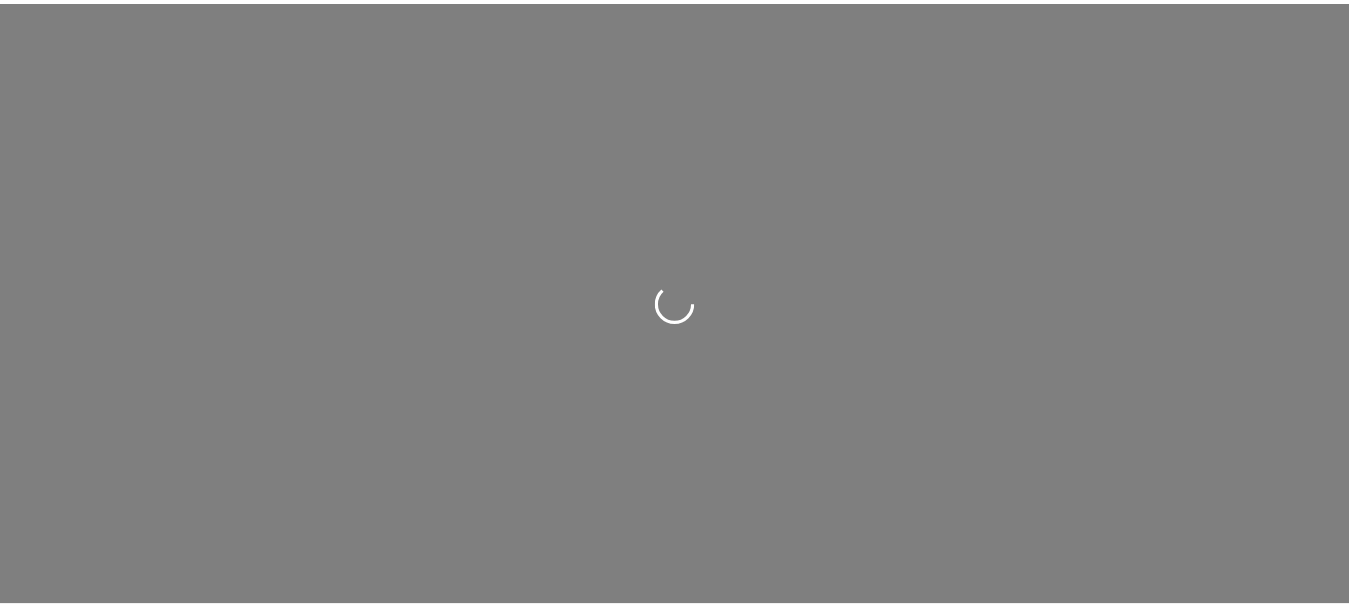 scroll, scrollTop: 0, scrollLeft: 0, axis: both 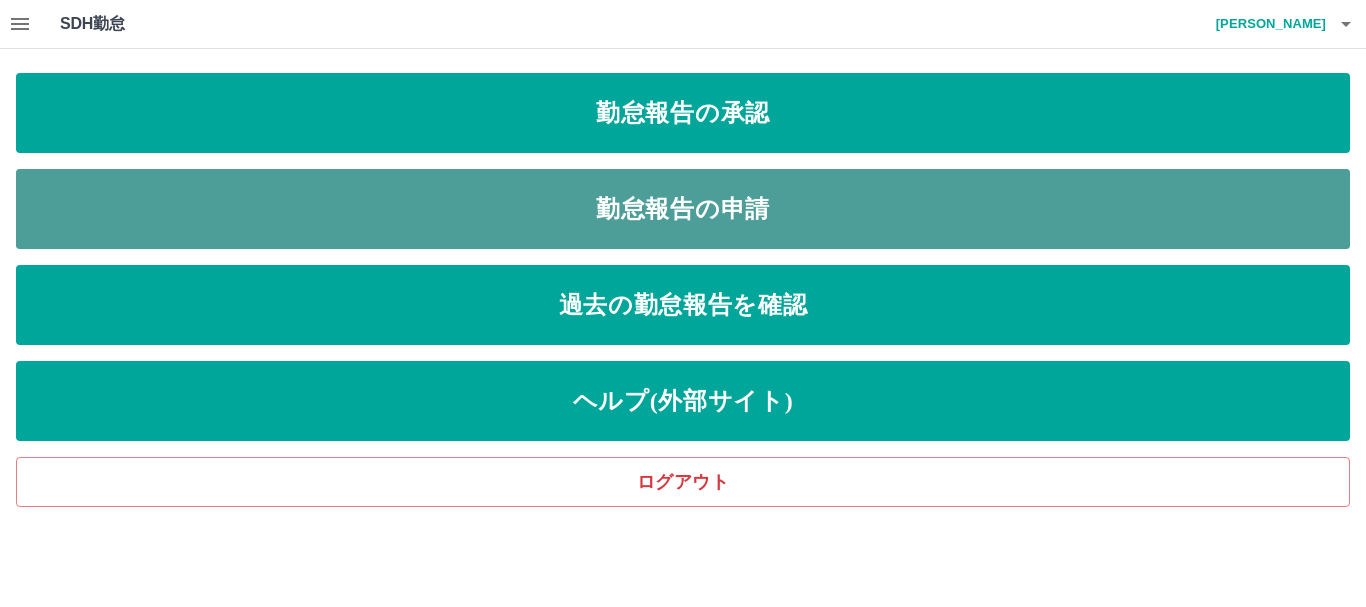 click on "勤怠報告の申請" at bounding box center [683, 209] 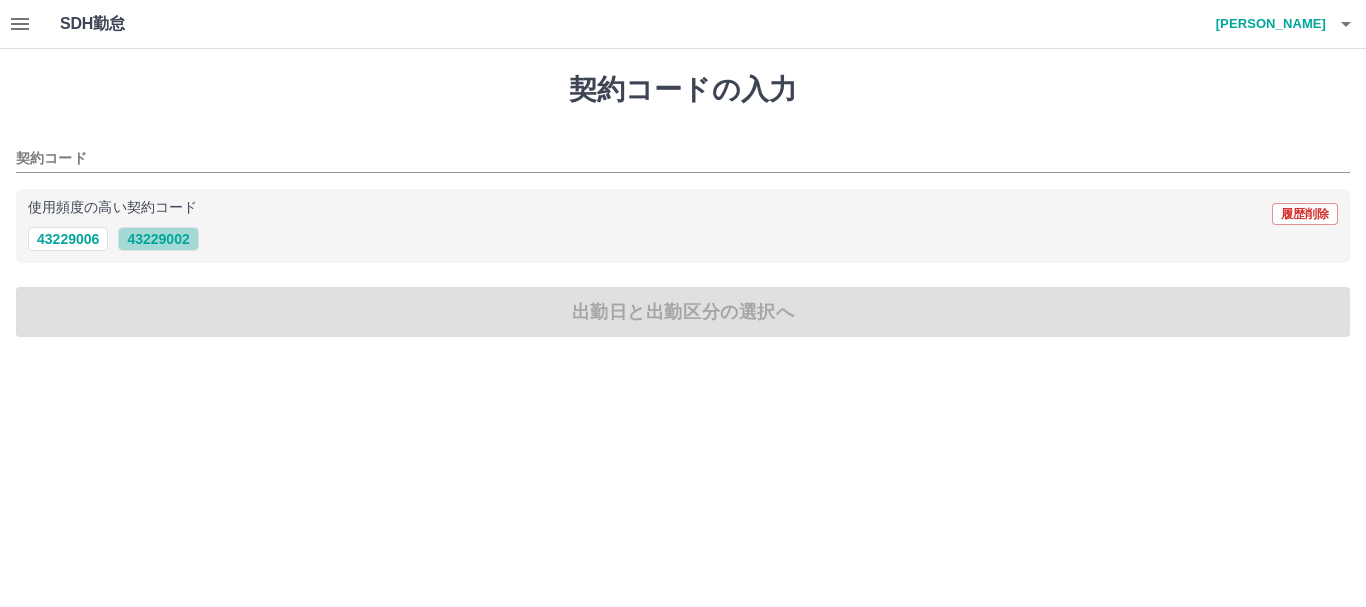 click on "43229002" at bounding box center (158, 239) 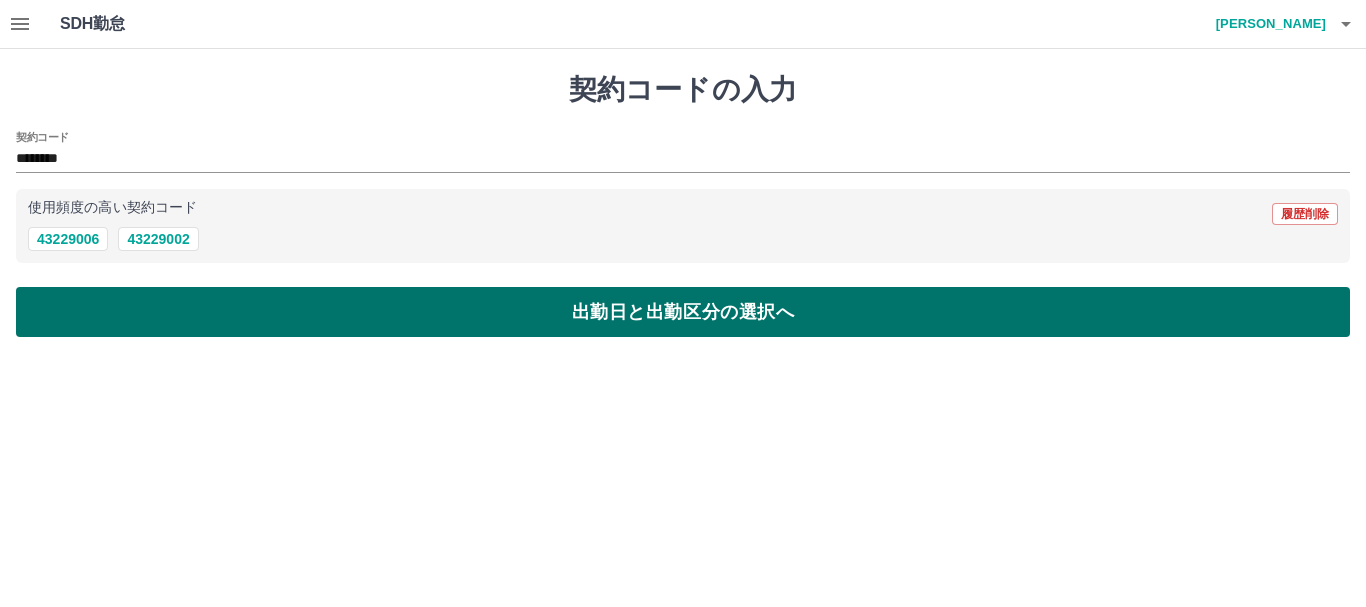 click on "出勤日と出勤区分の選択へ" at bounding box center [683, 312] 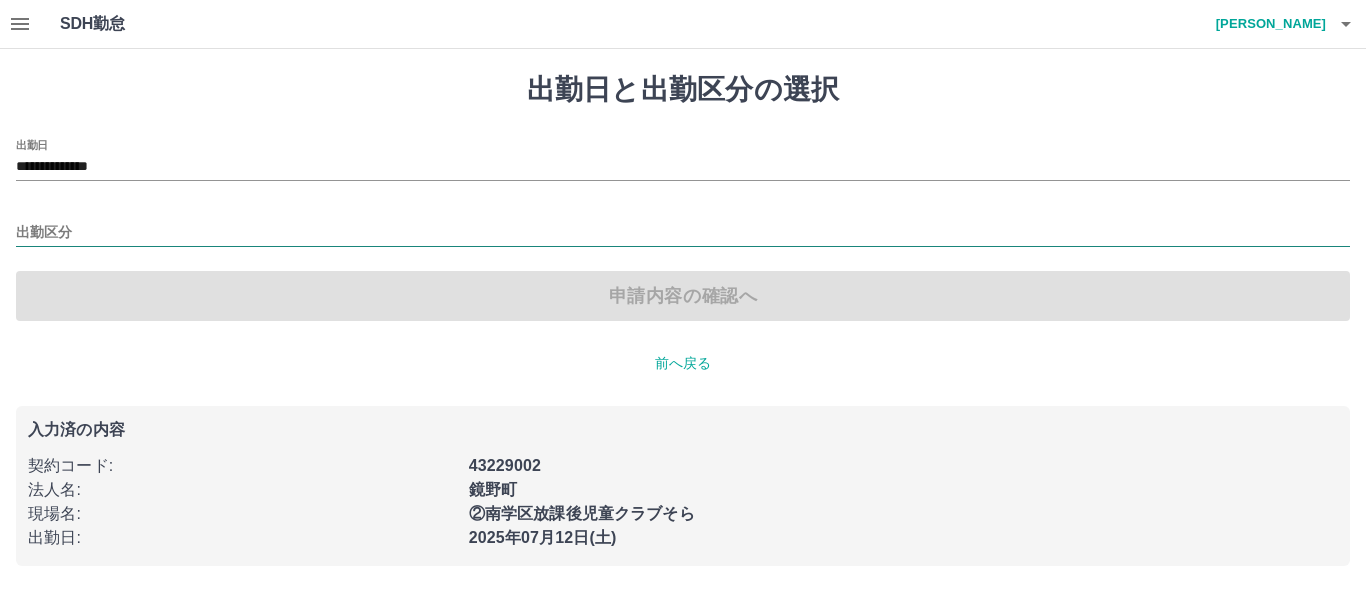 click on "出勤区分" at bounding box center (683, 233) 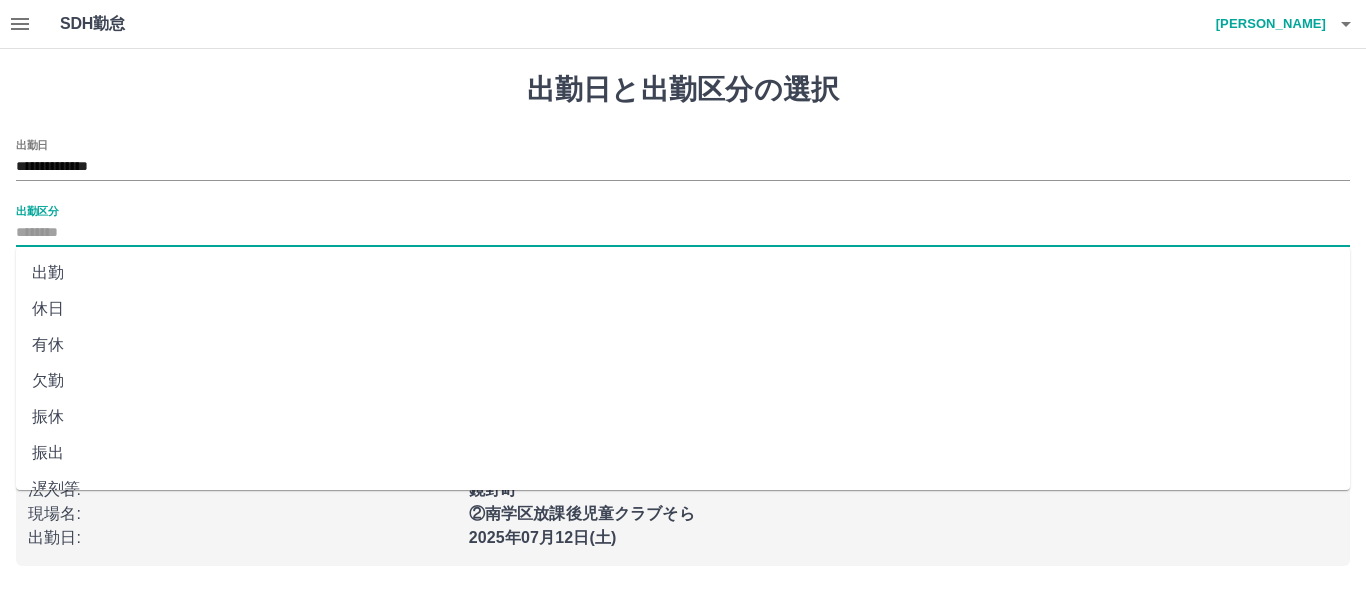 click on "出勤" at bounding box center [683, 273] 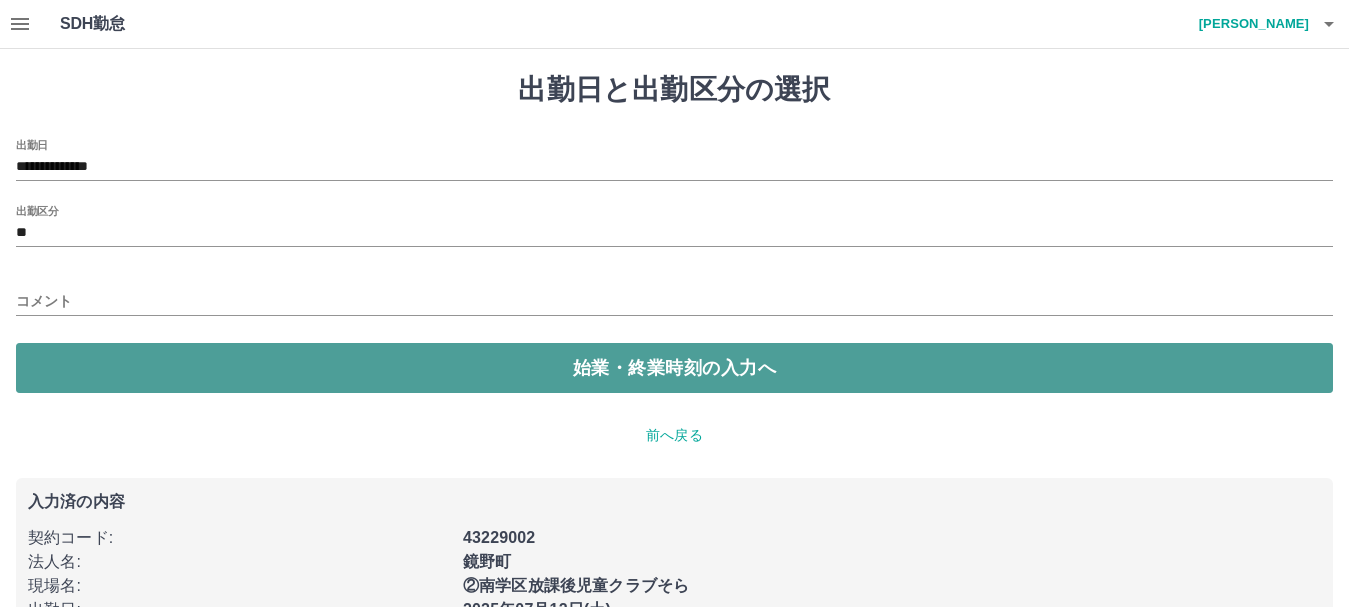 click on "始業・終業時刻の入力へ" at bounding box center [674, 368] 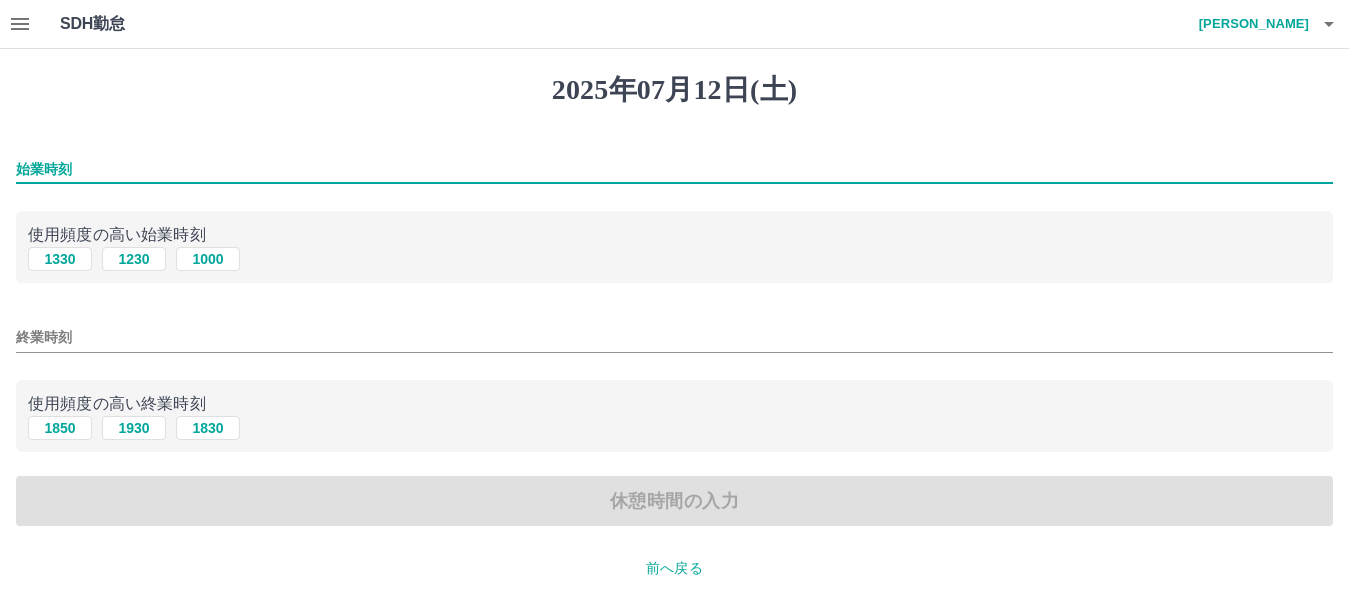 click on "始業時刻" at bounding box center (674, 169) 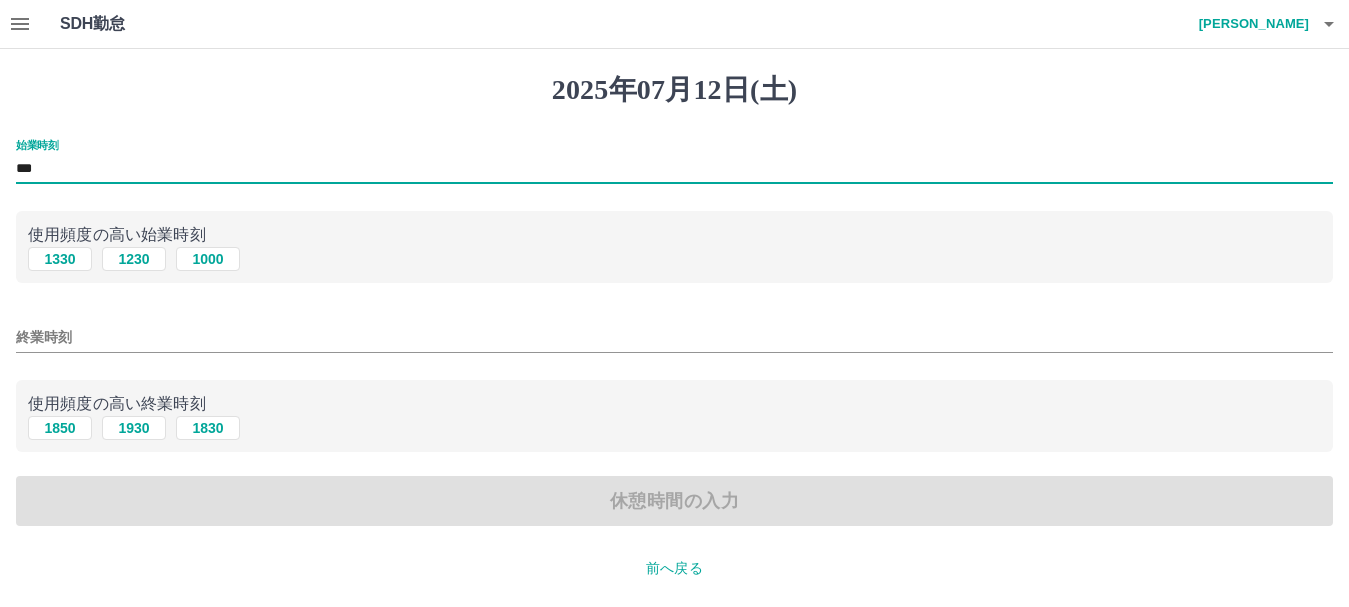type on "***" 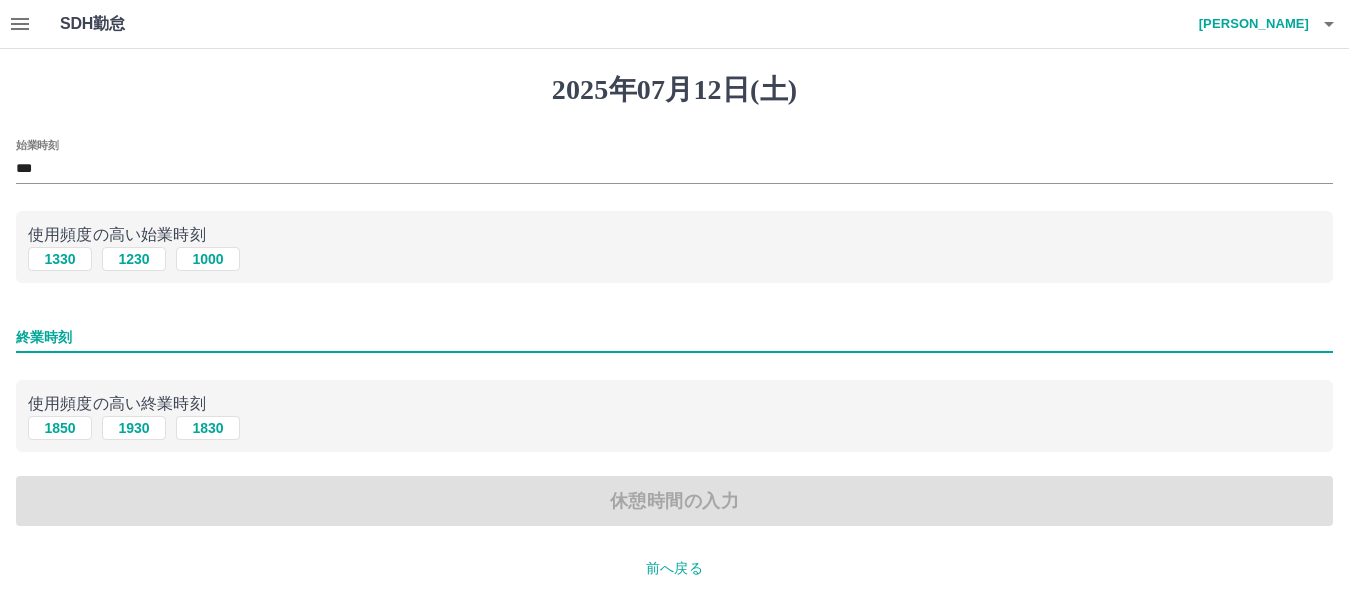 click on "終業時刻" at bounding box center (674, 337) 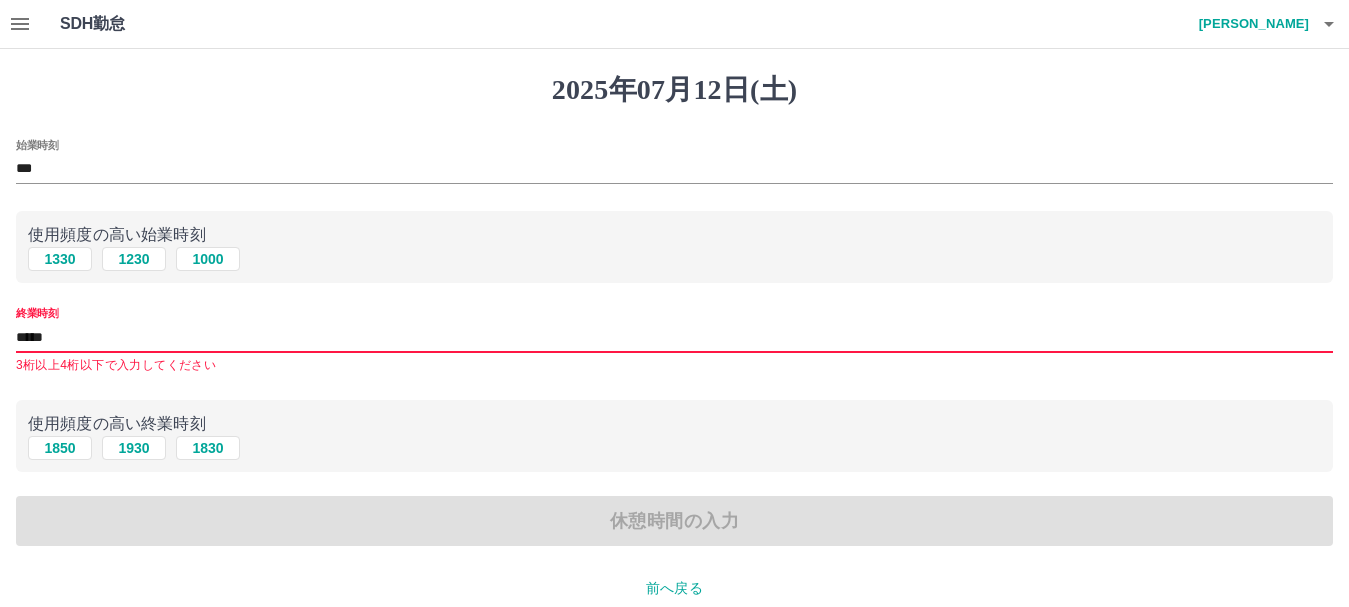 click on "*****" at bounding box center (674, 337) 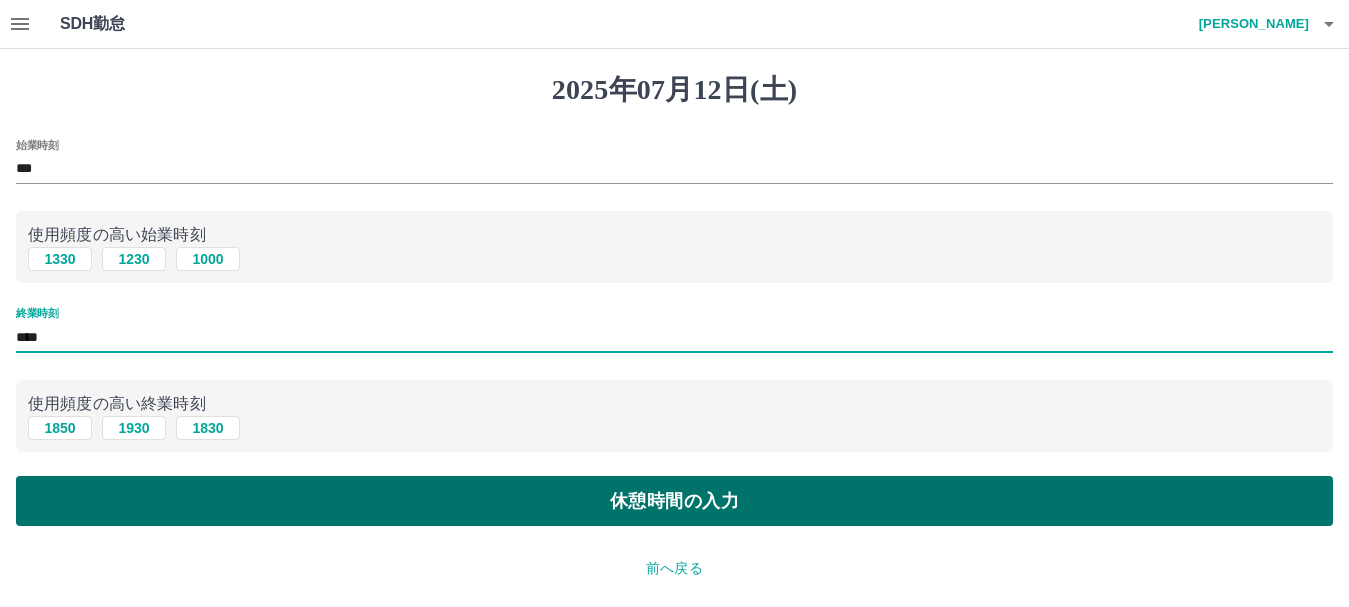 type on "****" 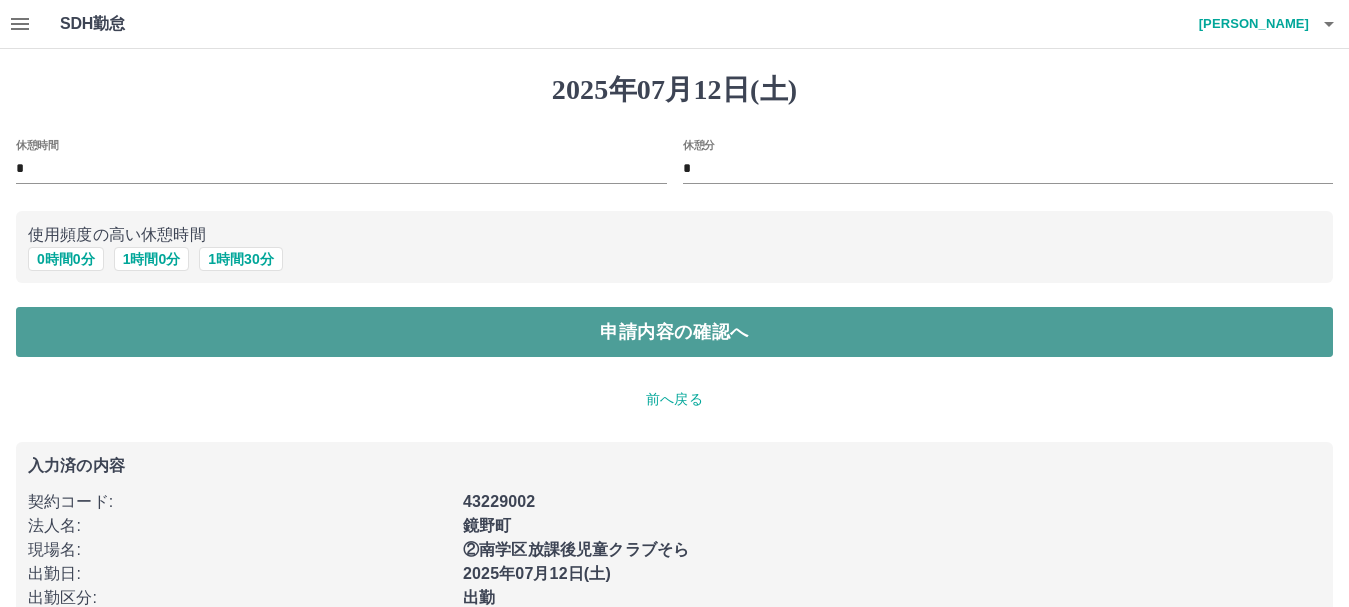 click on "申請内容の確認へ" at bounding box center (674, 332) 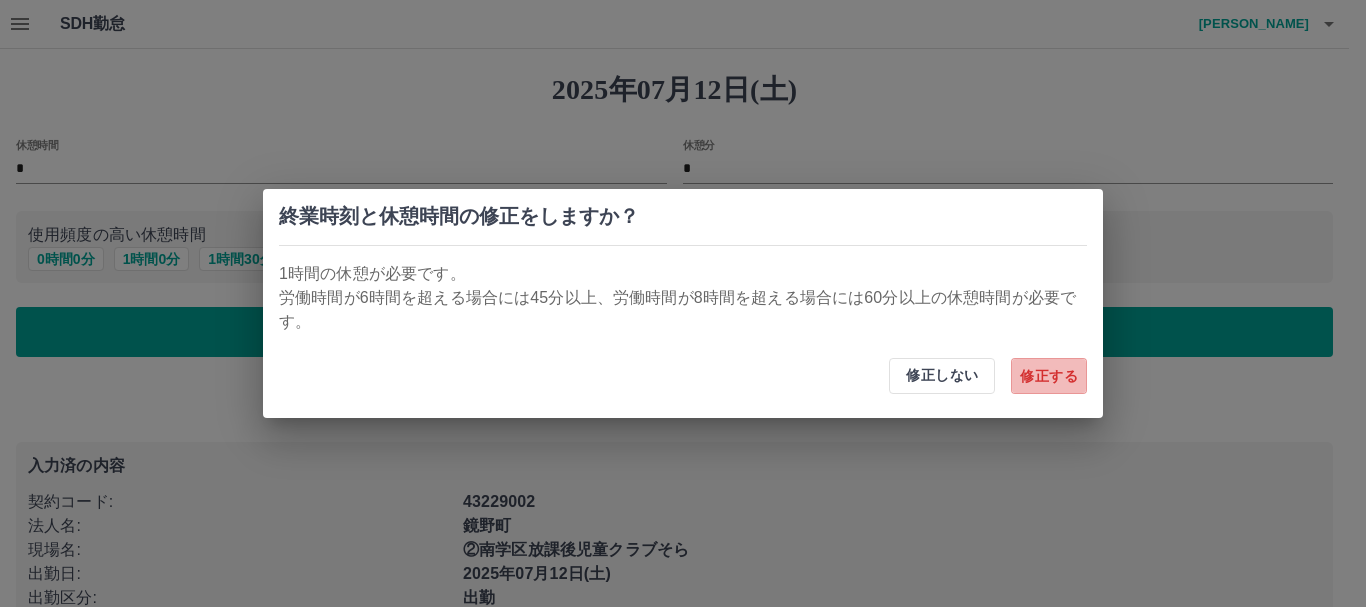 click on "修正する" at bounding box center (1049, 376) 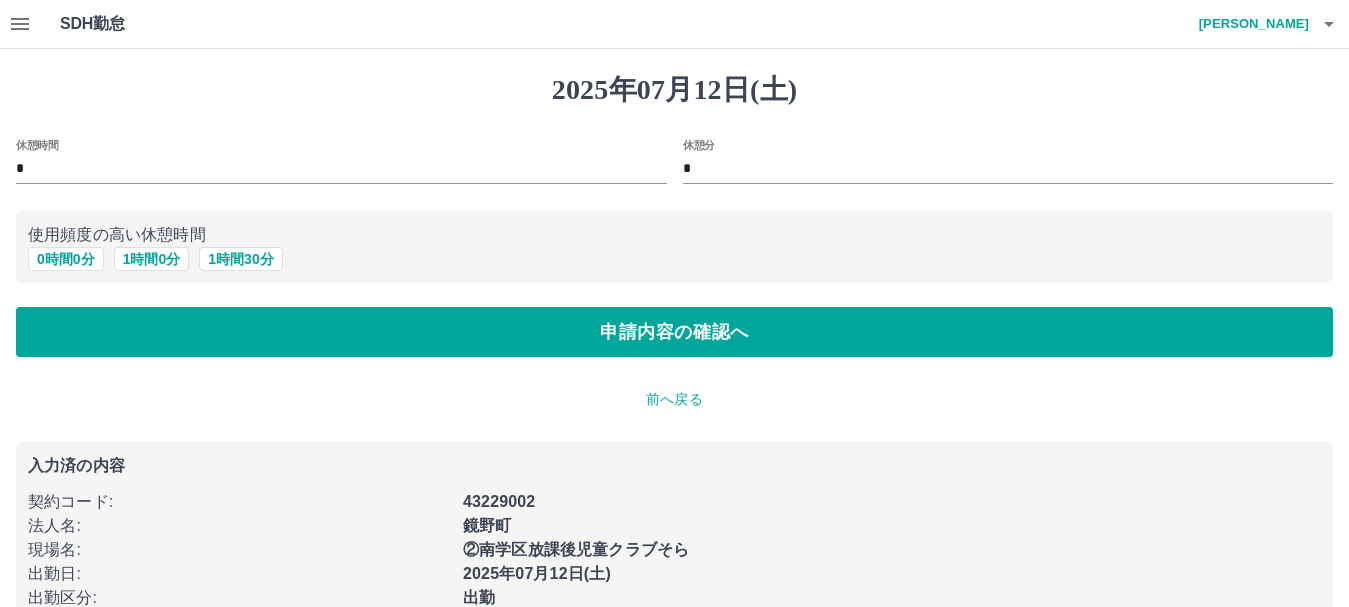 click on "前へ戻る" at bounding box center (674, 399) 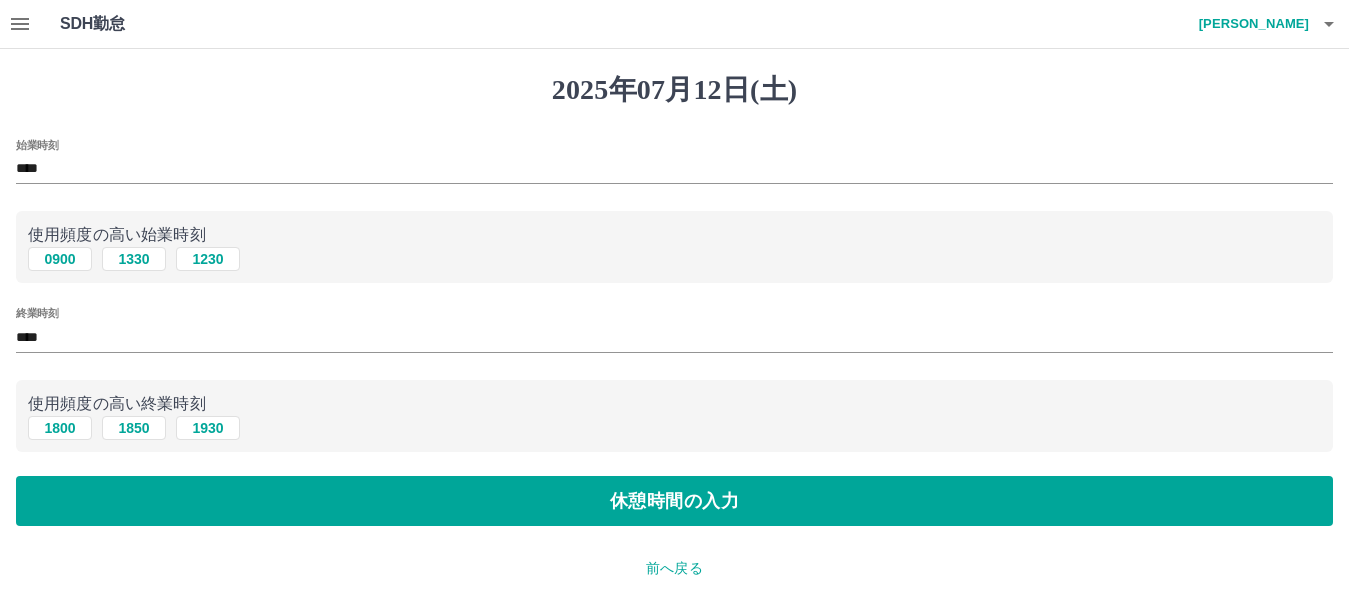 click on "前へ戻る" at bounding box center (674, 568) 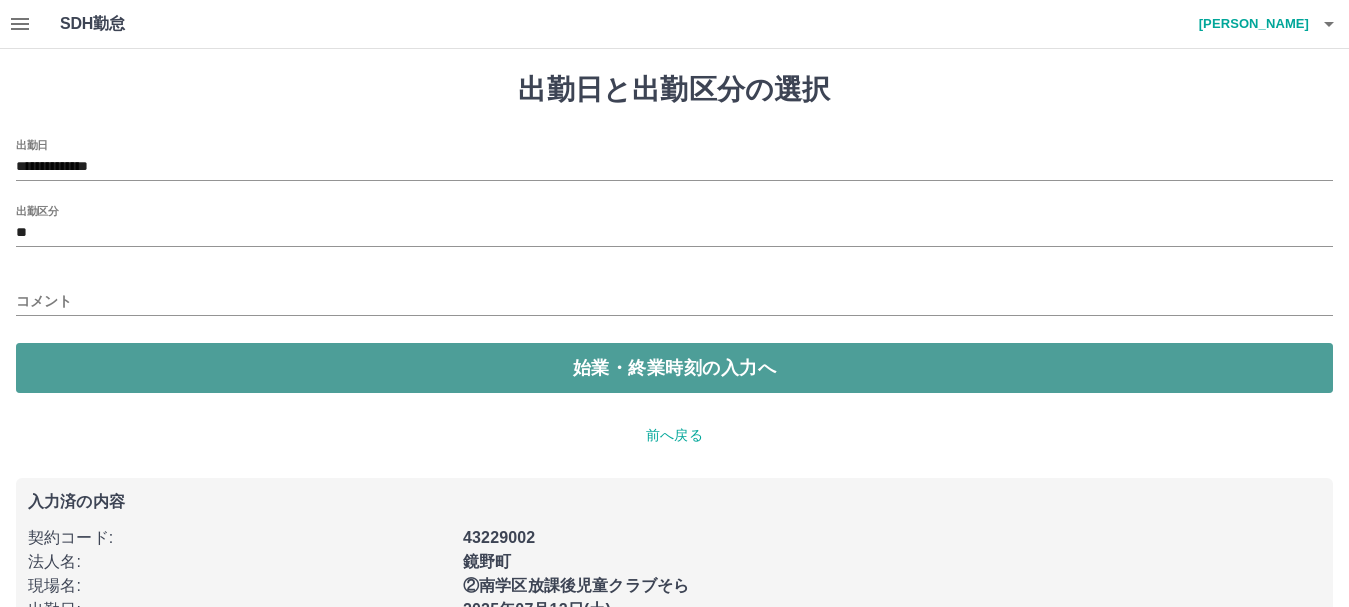 click on "始業・終業時刻の入力へ" at bounding box center (674, 368) 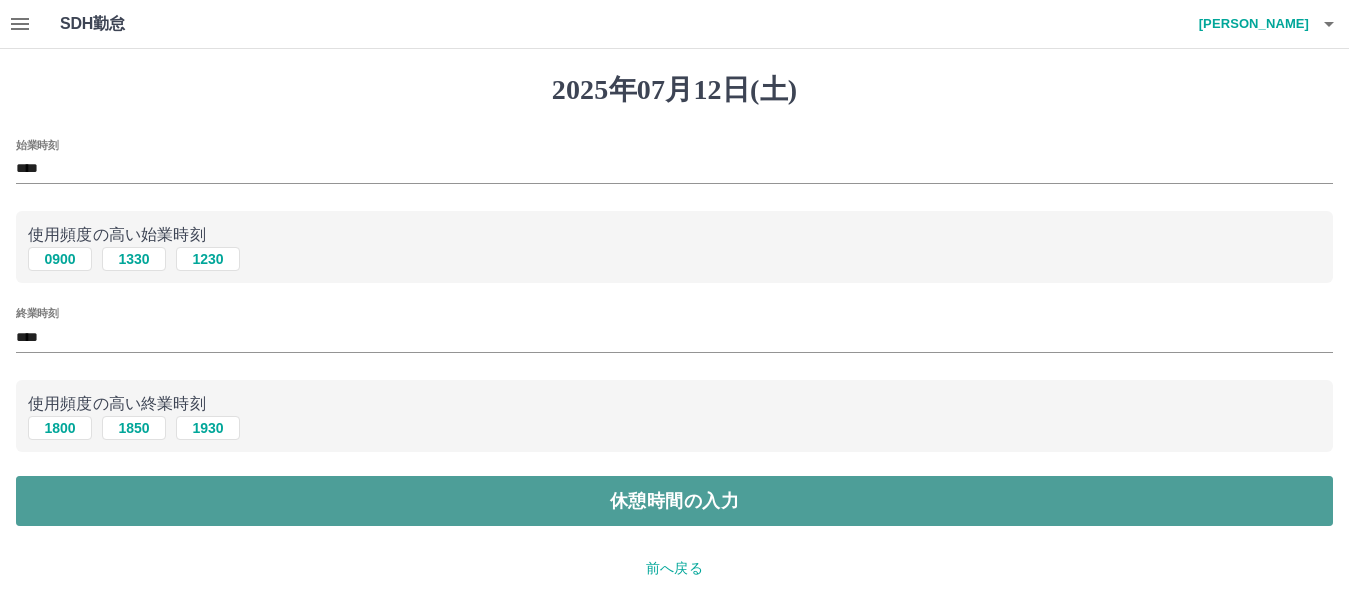 click on "休憩時間の入力" at bounding box center [674, 501] 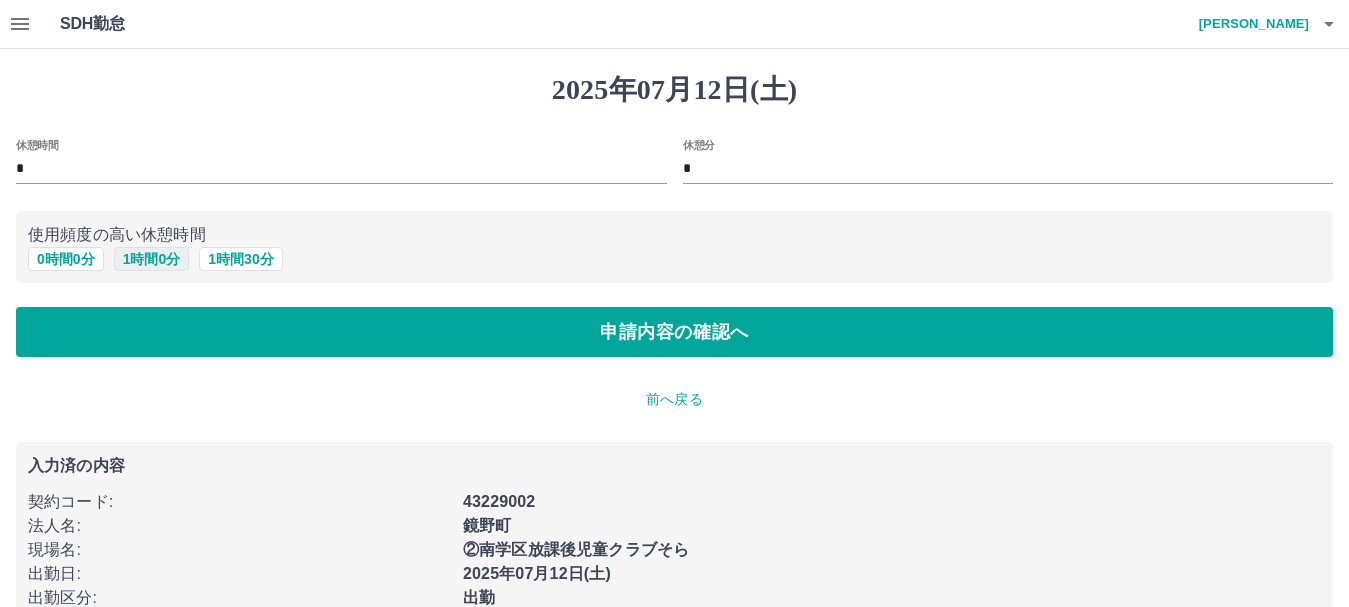 click on "1 時間 0 分" at bounding box center (152, 259) 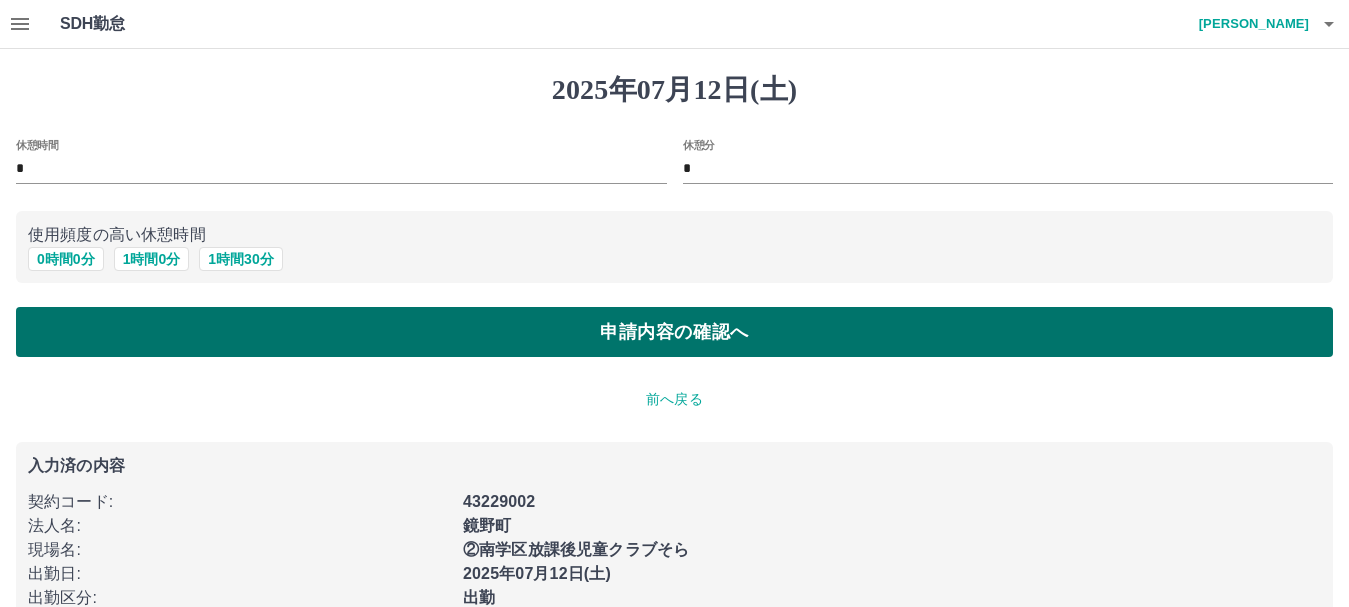 click on "申請内容の確認へ" at bounding box center [674, 332] 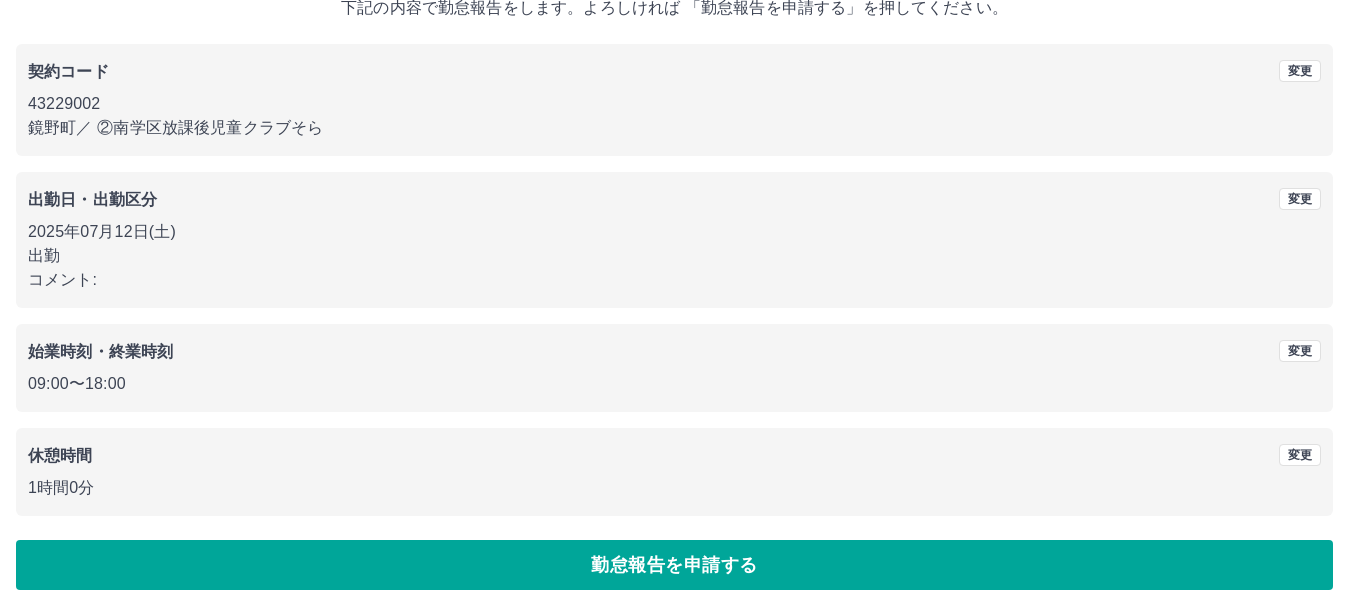 scroll, scrollTop: 142, scrollLeft: 0, axis: vertical 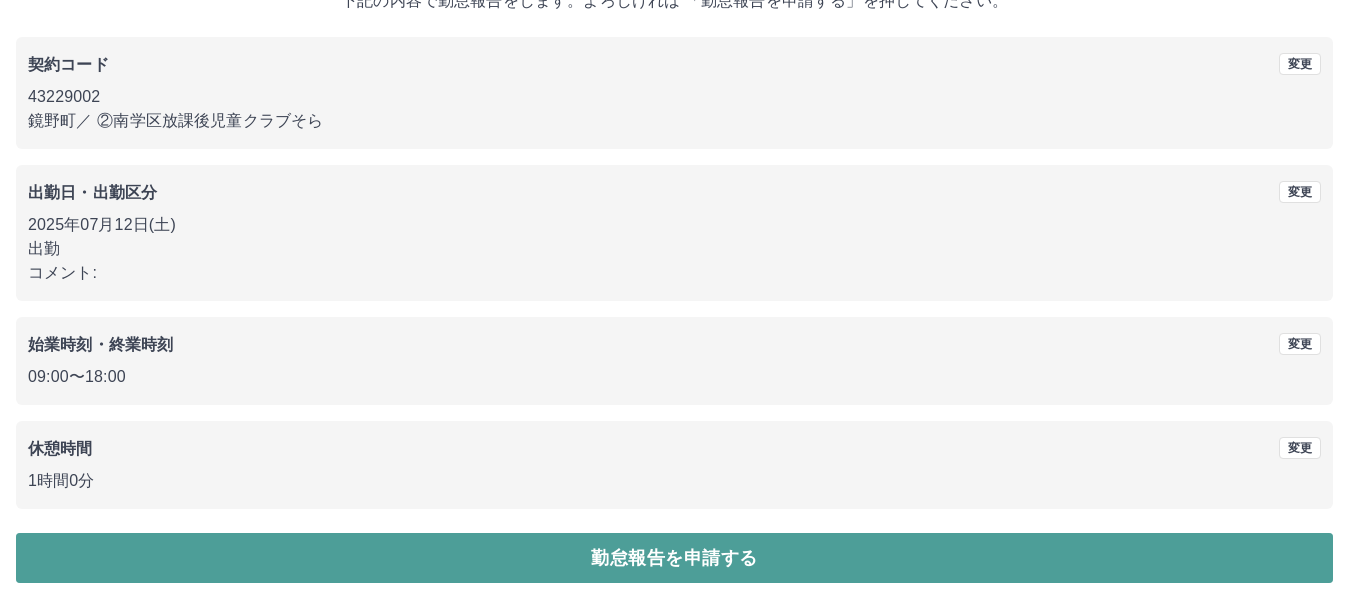 click on "勤怠報告を申請する" at bounding box center [674, 558] 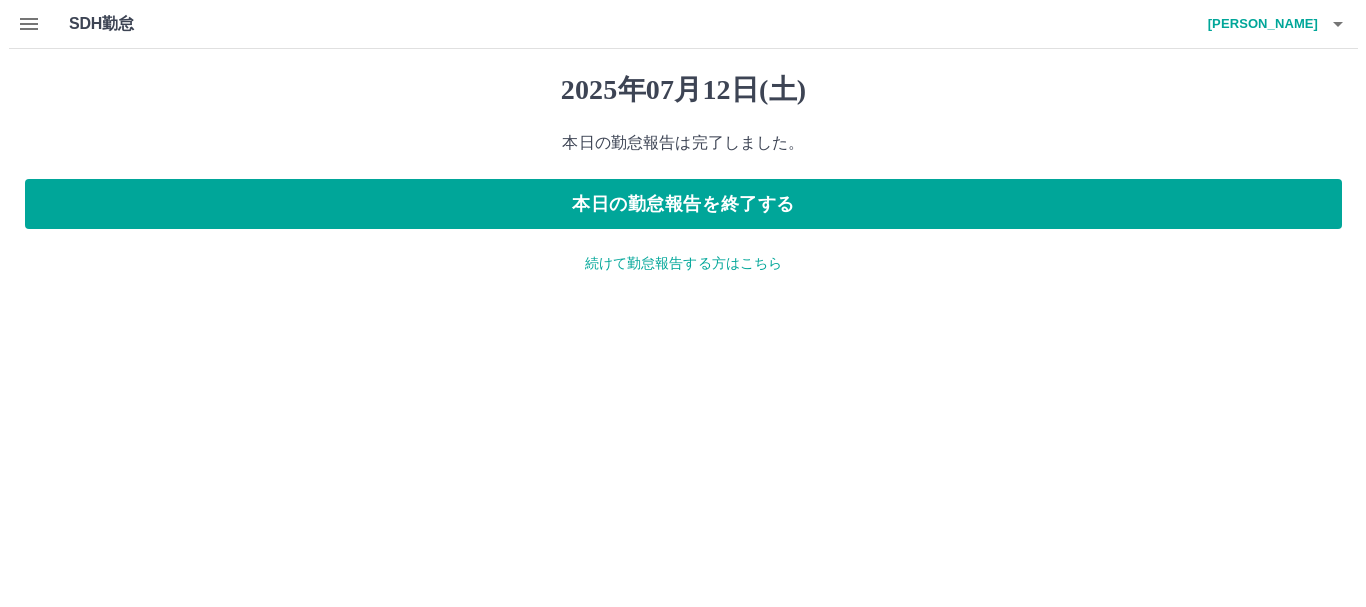 scroll, scrollTop: 0, scrollLeft: 0, axis: both 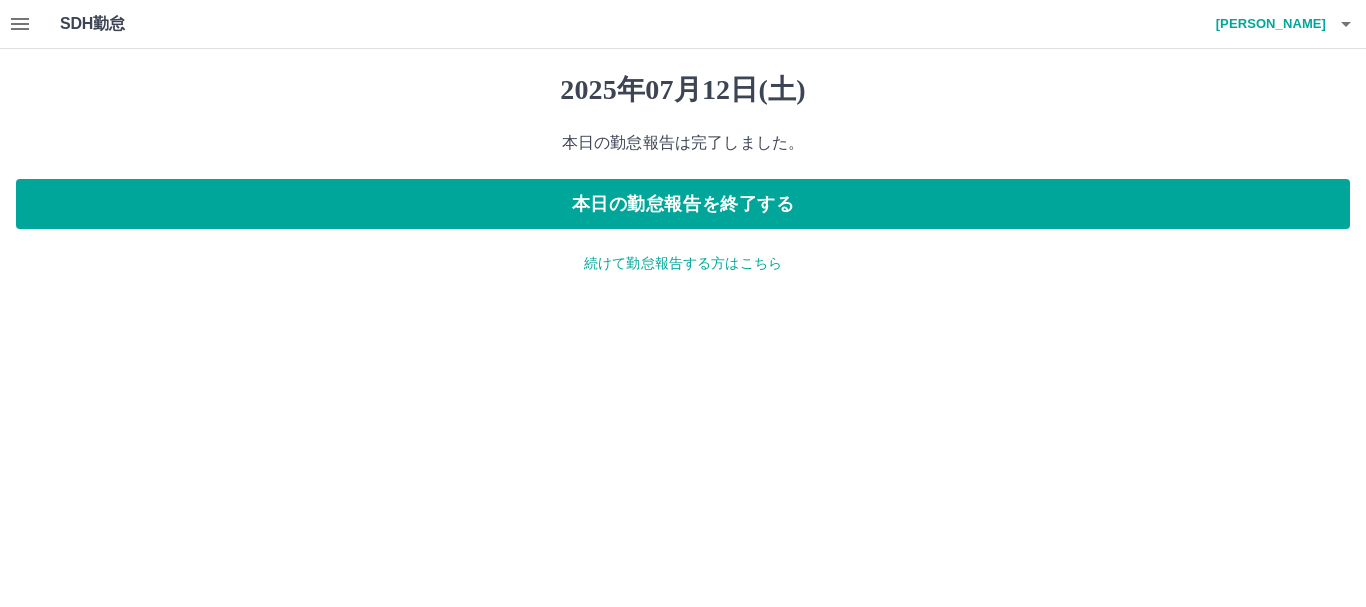 click on "続けて勤怠報告する方はこちら" at bounding box center (683, 263) 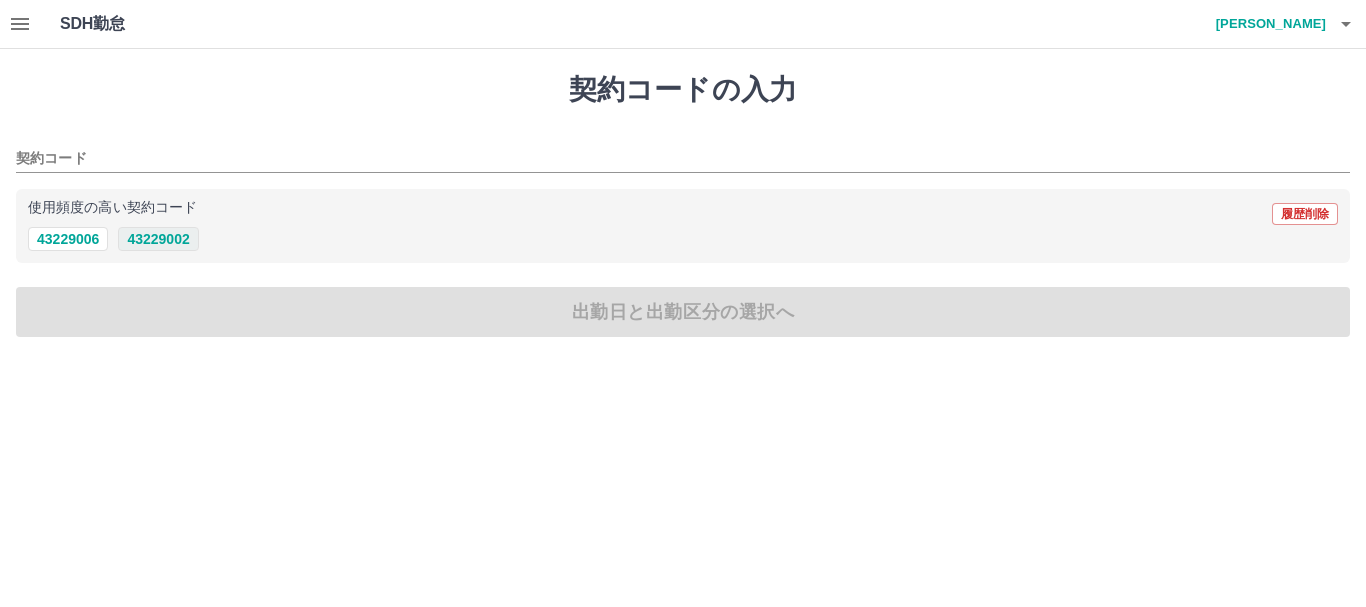 click on "43229002" at bounding box center (158, 239) 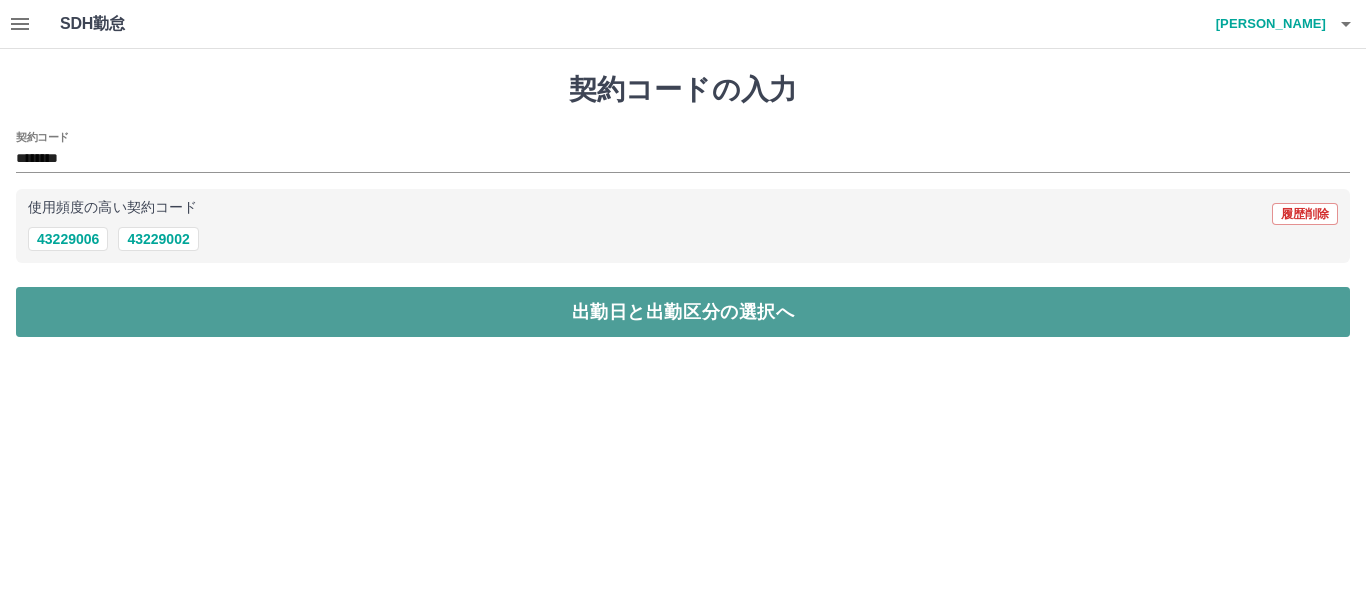 click on "出勤日と出勤区分の選択へ" at bounding box center (683, 312) 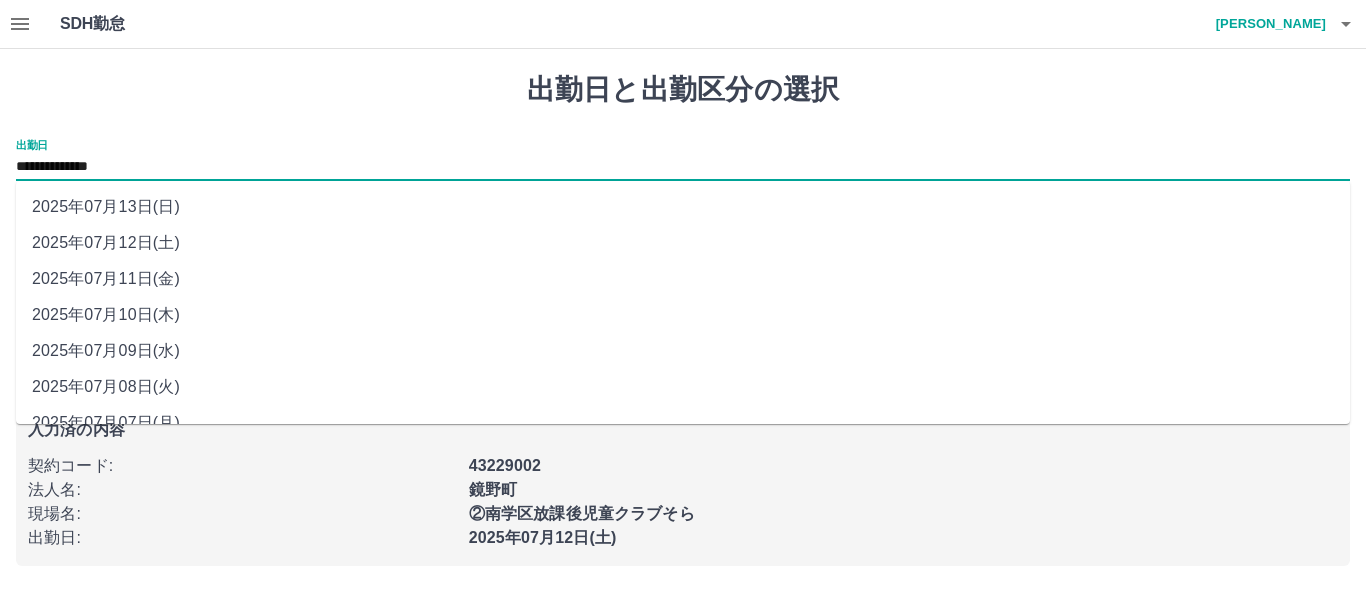 click on "**********" at bounding box center (683, 167) 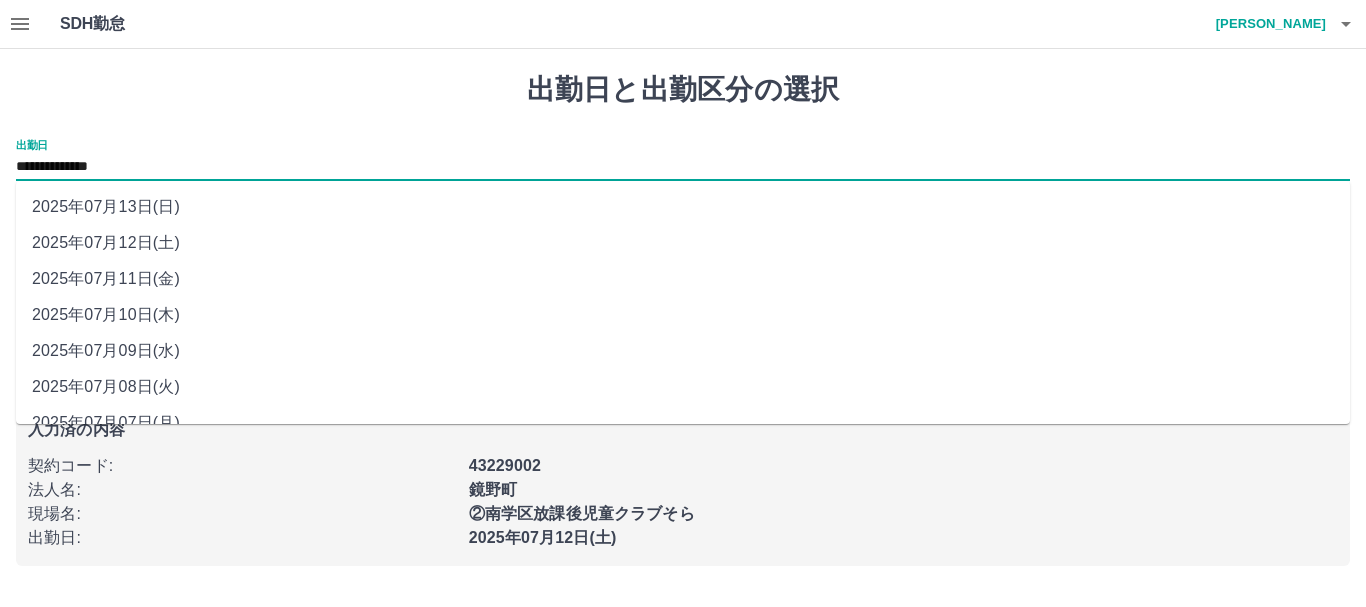 click on "2025年07月13日(日)" at bounding box center [683, 207] 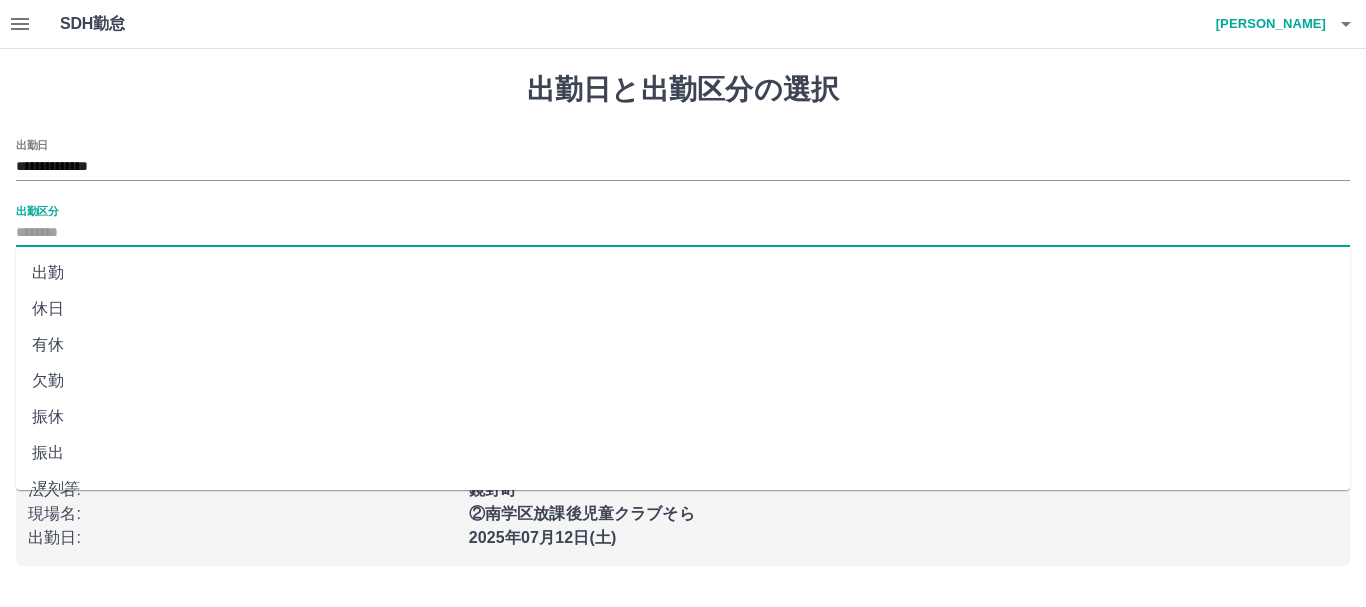 click on "出勤区分" at bounding box center (683, 233) 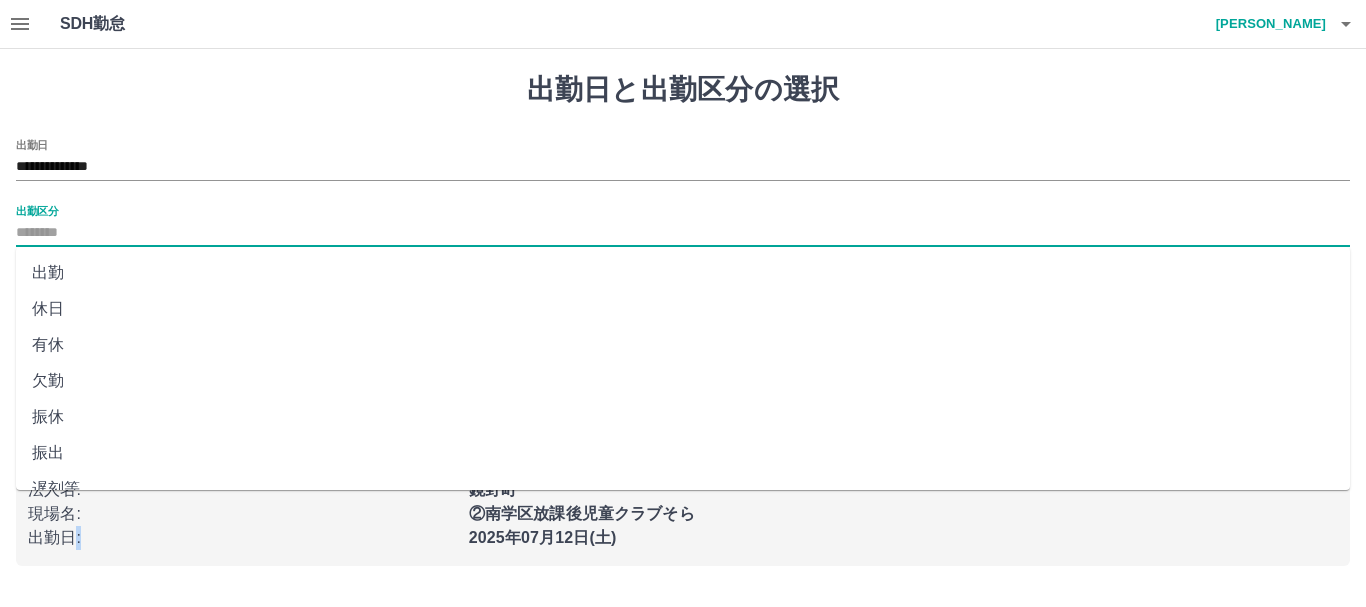 drag, startPoint x: 78, startPoint y: 539, endPoint x: 79, endPoint y: 552, distance: 13.038404 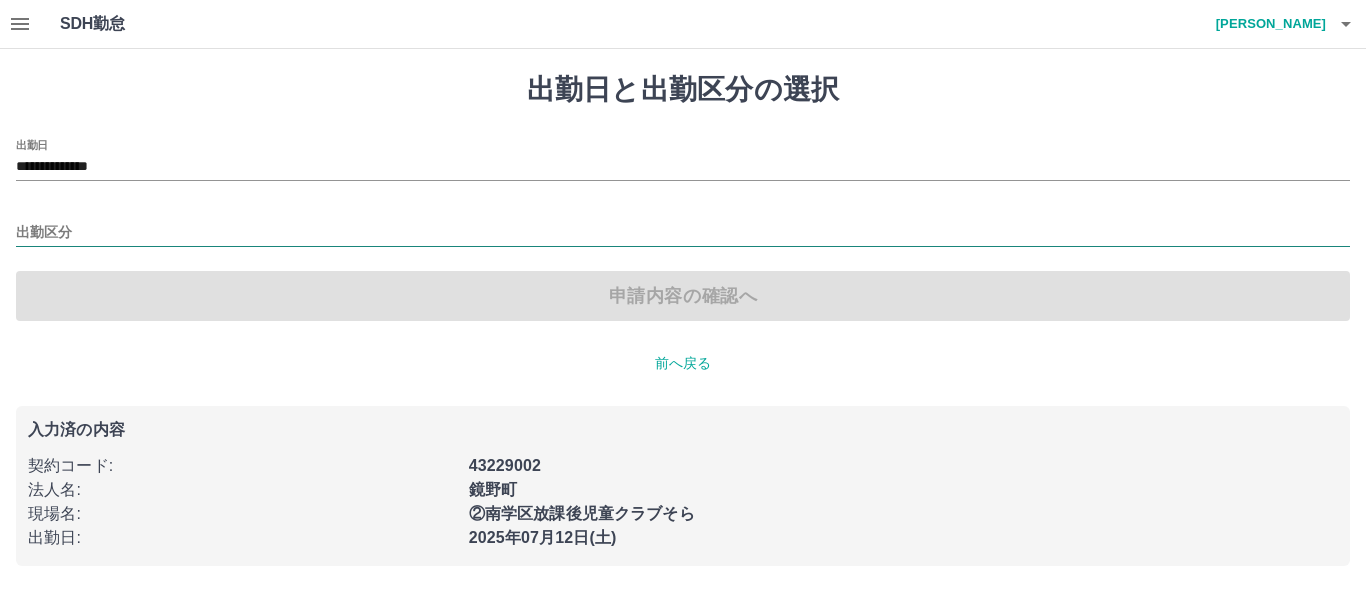 click on "出勤区分" at bounding box center (683, 233) 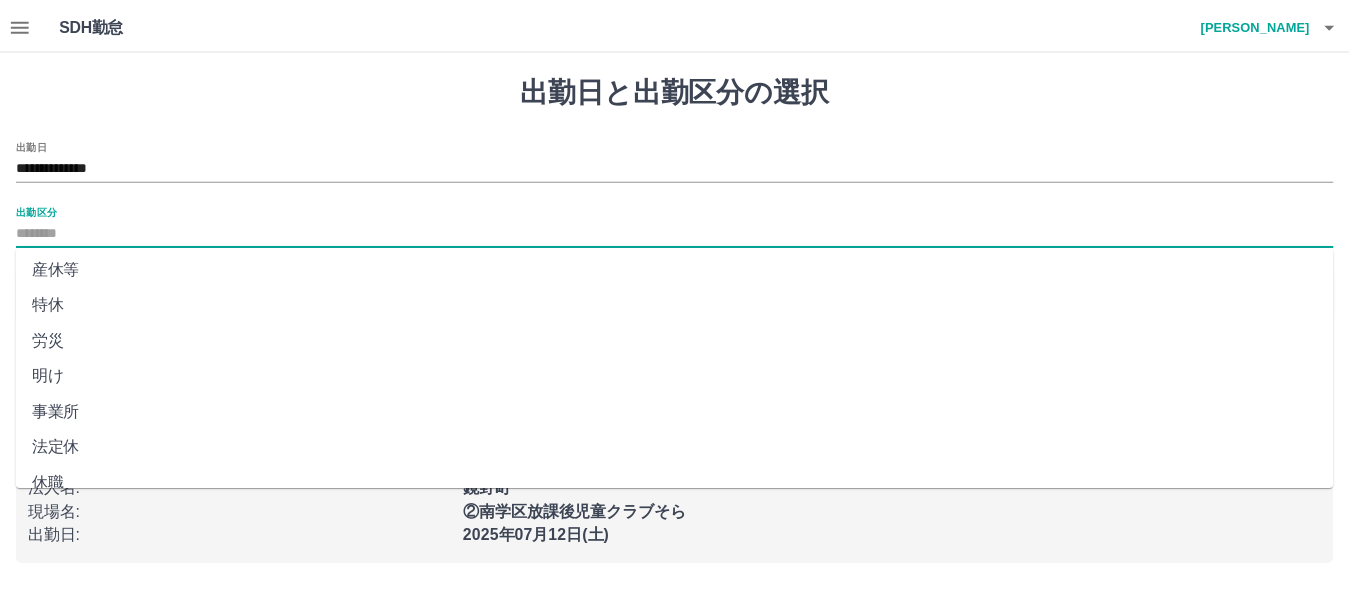 scroll, scrollTop: 421, scrollLeft: 0, axis: vertical 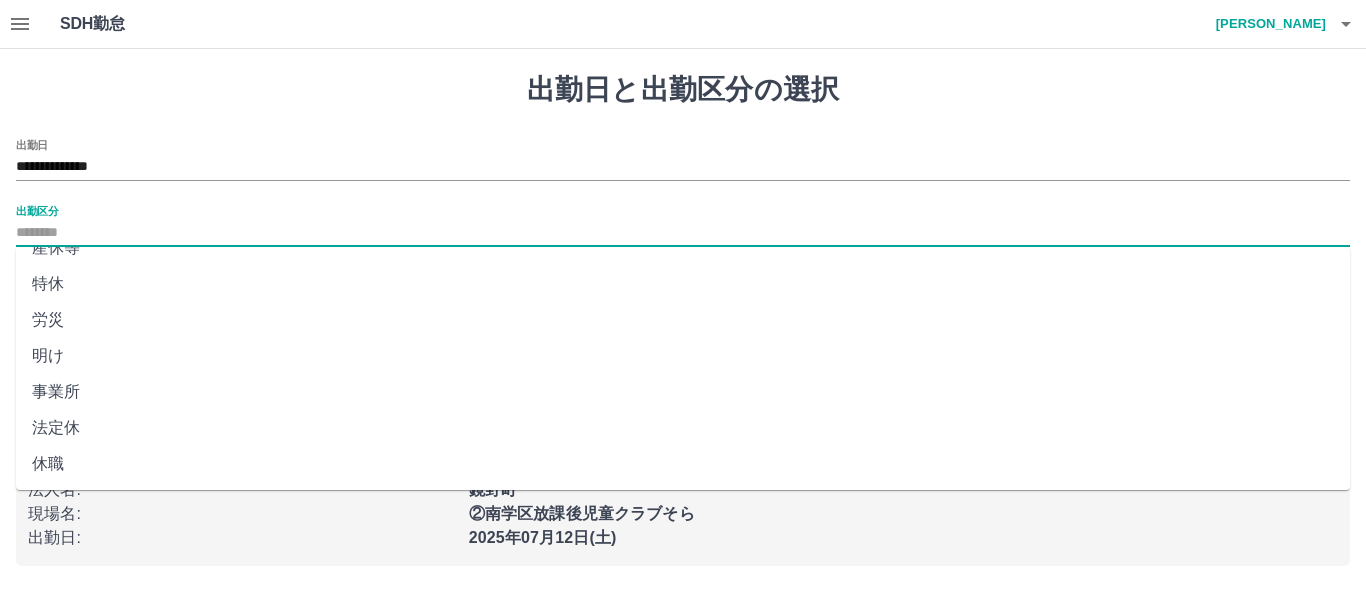 click on "法定休" at bounding box center (683, 428) 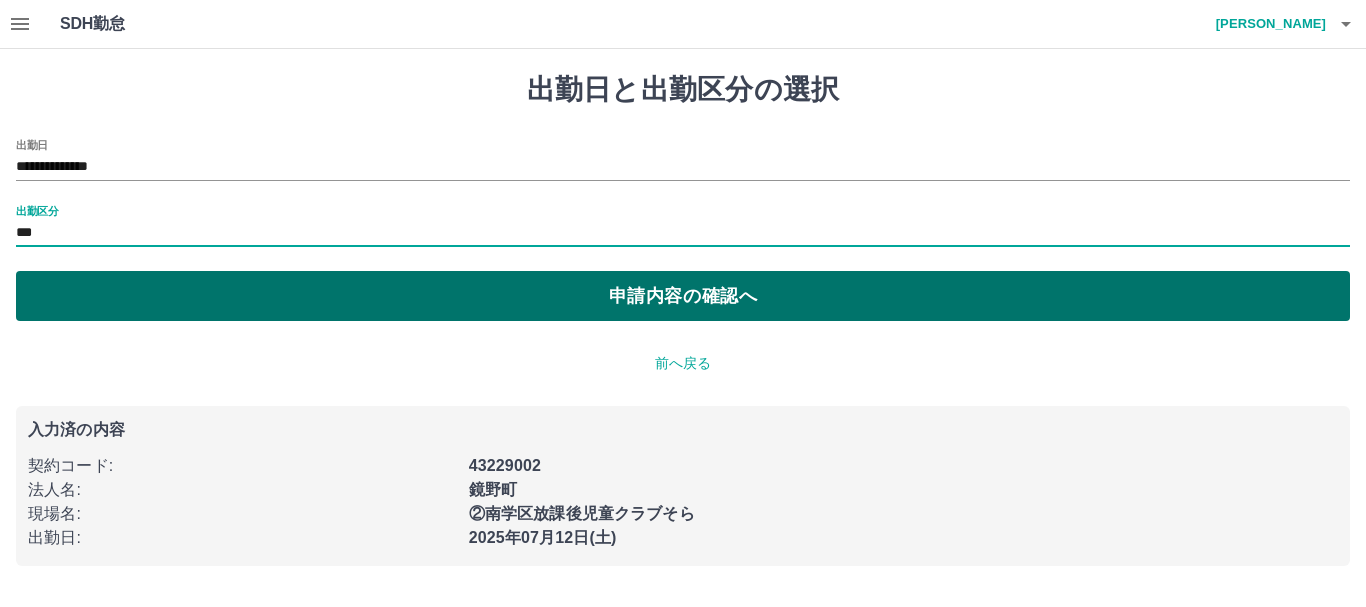 click on "申請内容の確認へ" at bounding box center [683, 296] 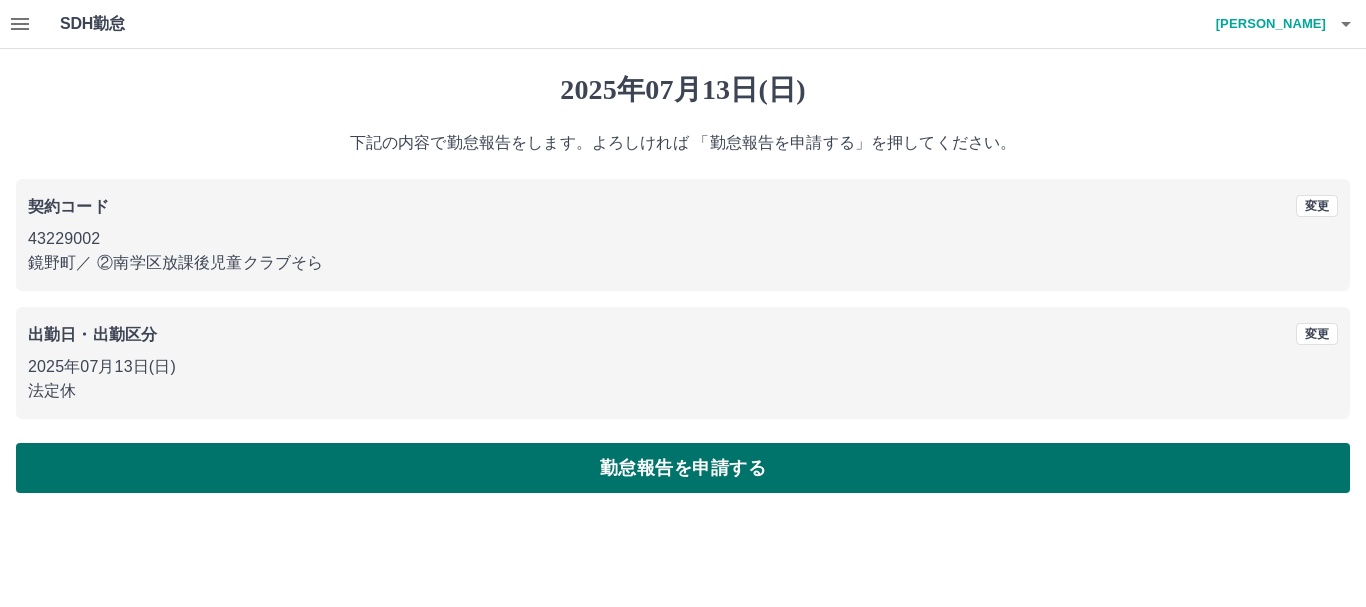 click on "勤怠報告を申請する" at bounding box center (683, 468) 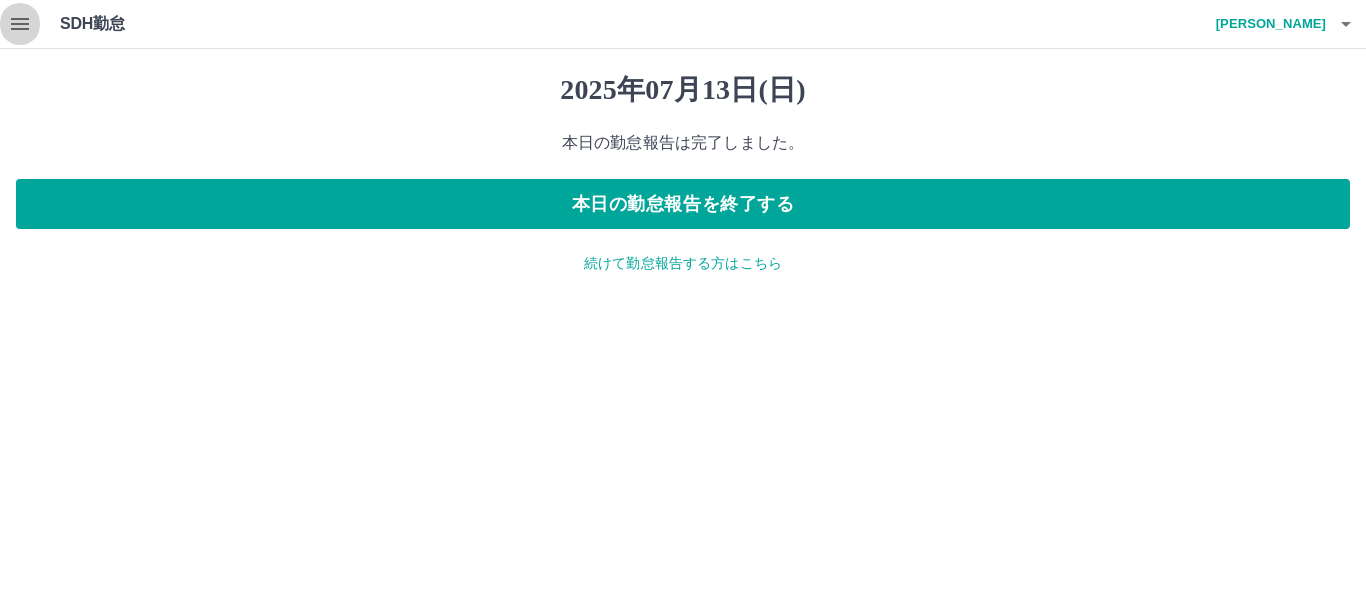 click 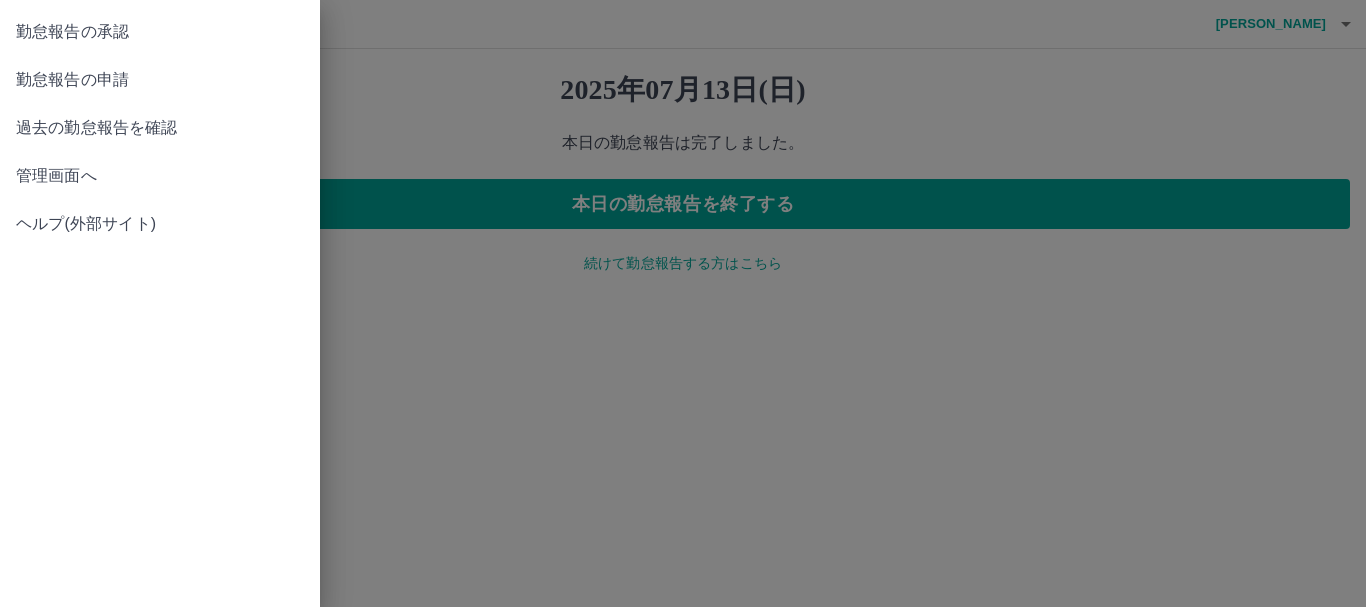 click on "勤怠報告の承認" at bounding box center [160, 32] 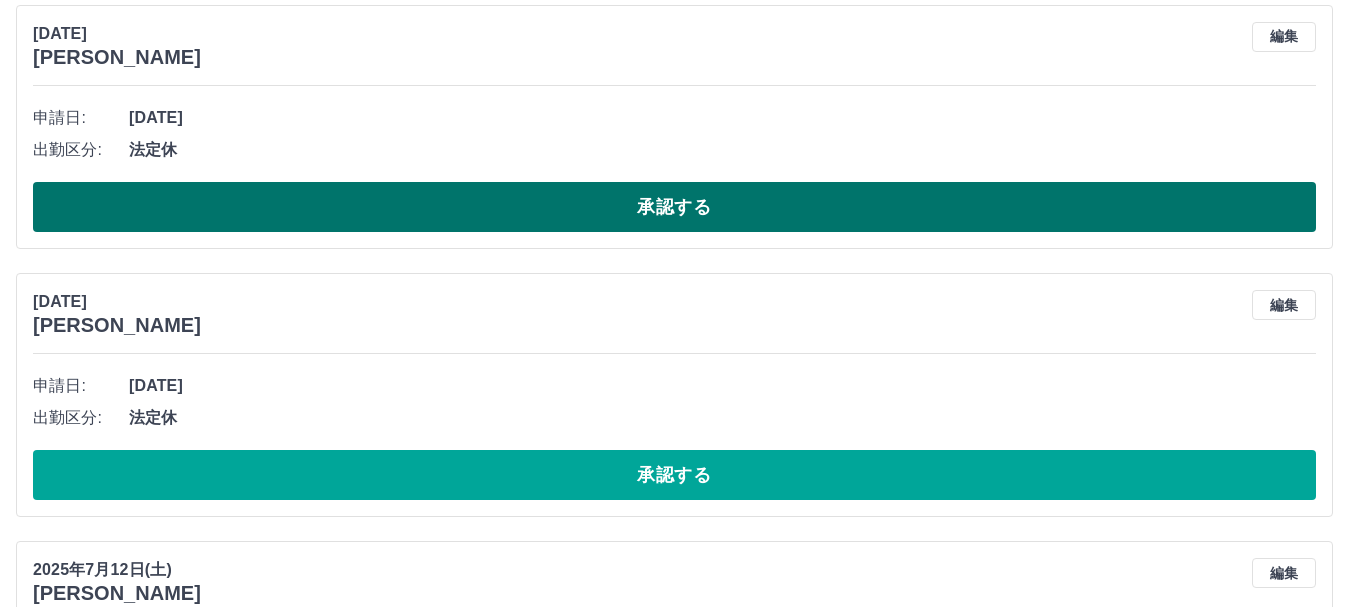 scroll, scrollTop: 200, scrollLeft: 0, axis: vertical 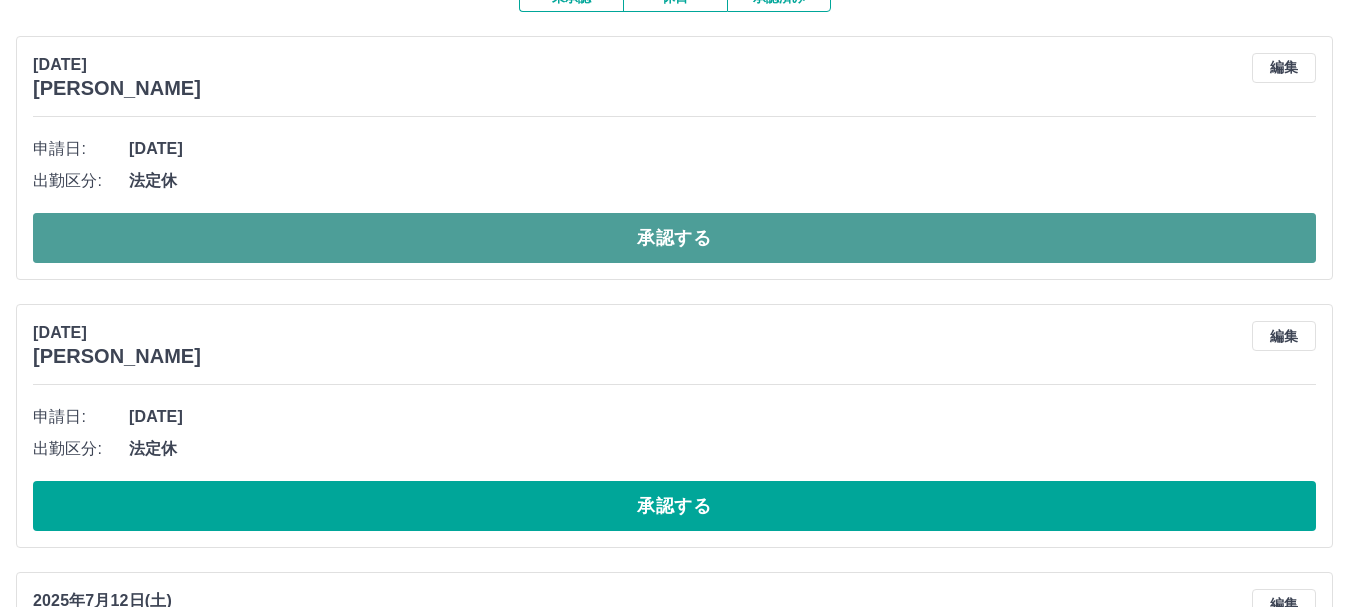 click on "承認する" at bounding box center [674, 238] 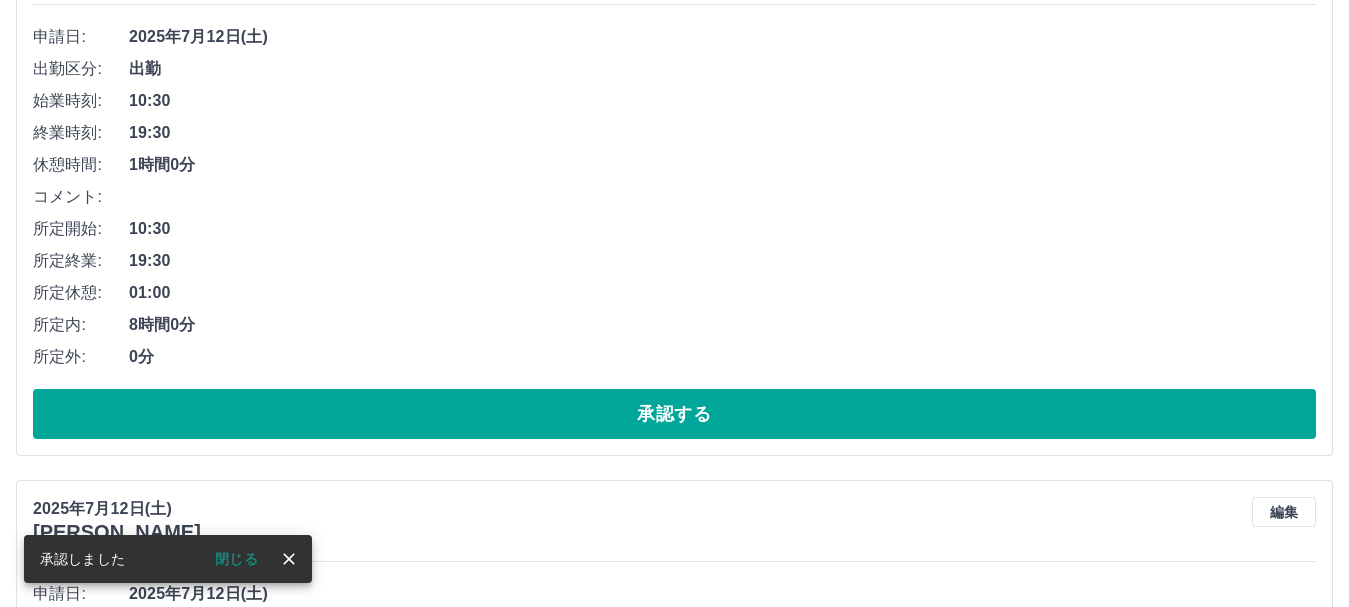 scroll, scrollTop: 600, scrollLeft: 0, axis: vertical 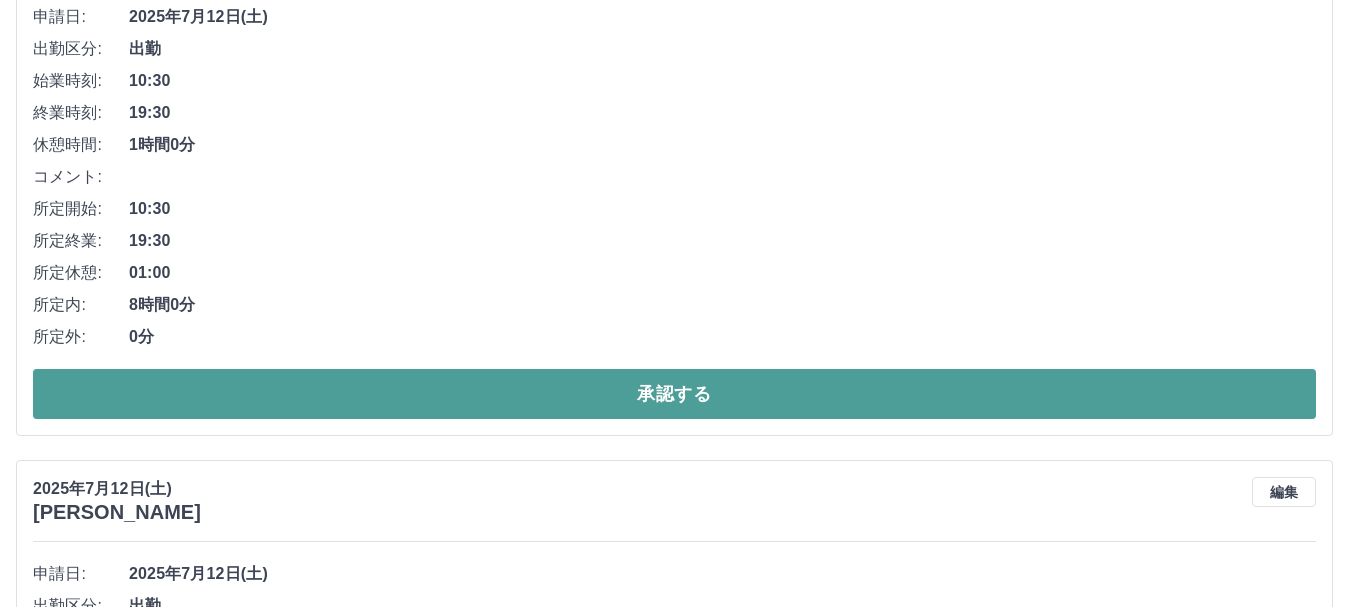 click on "承認する" at bounding box center [674, 394] 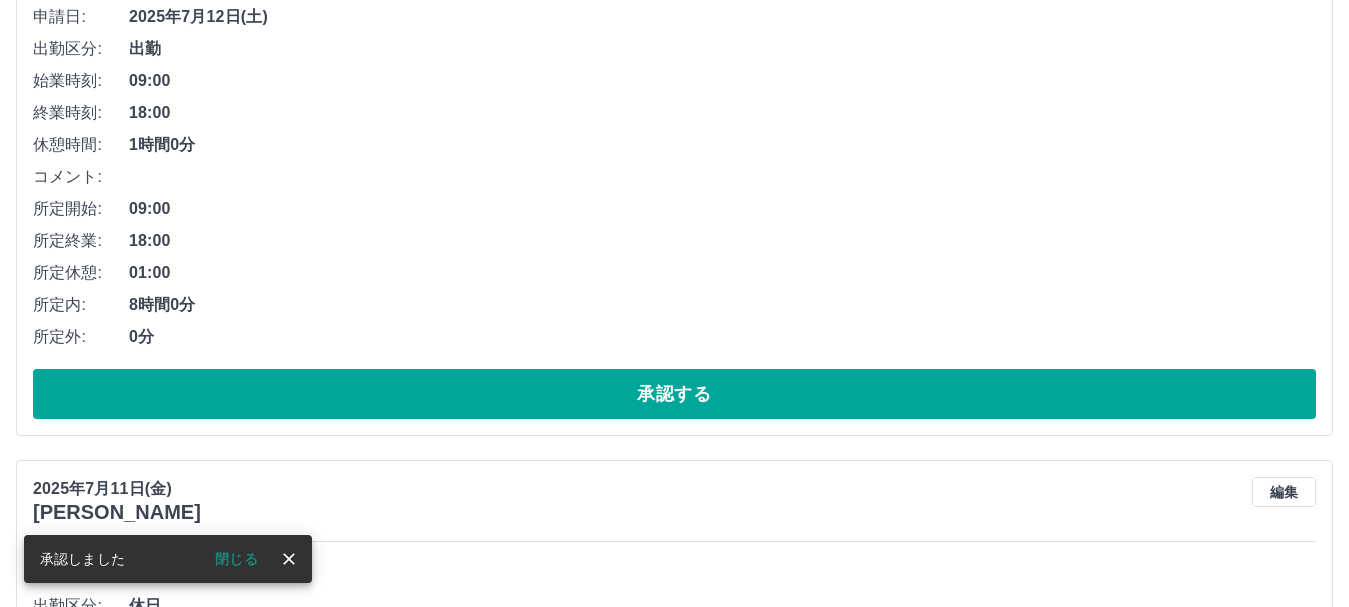 scroll, scrollTop: 44, scrollLeft: 0, axis: vertical 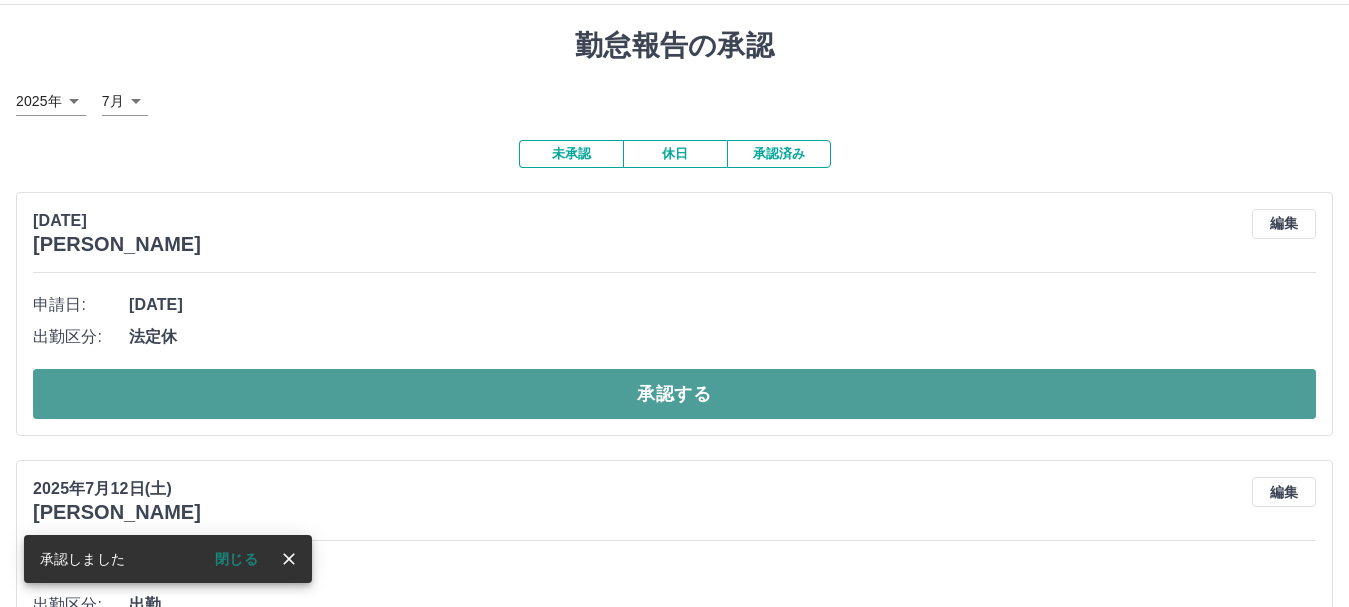 click on "承認する" at bounding box center (674, 394) 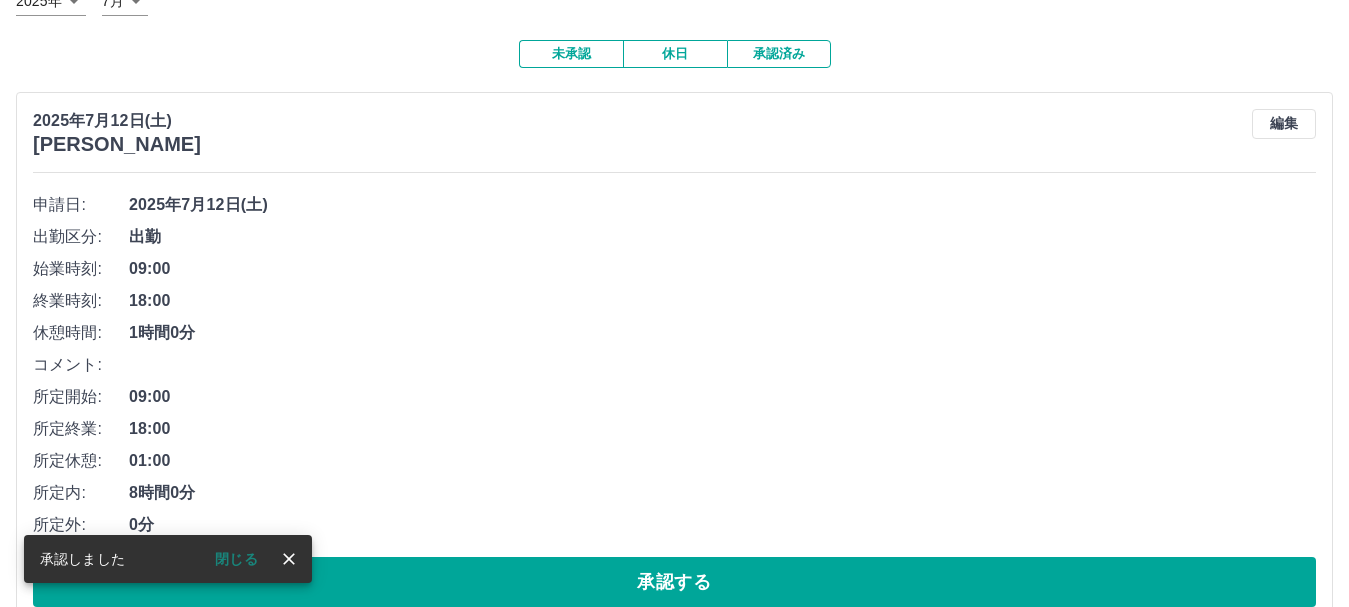 scroll, scrollTop: 244, scrollLeft: 0, axis: vertical 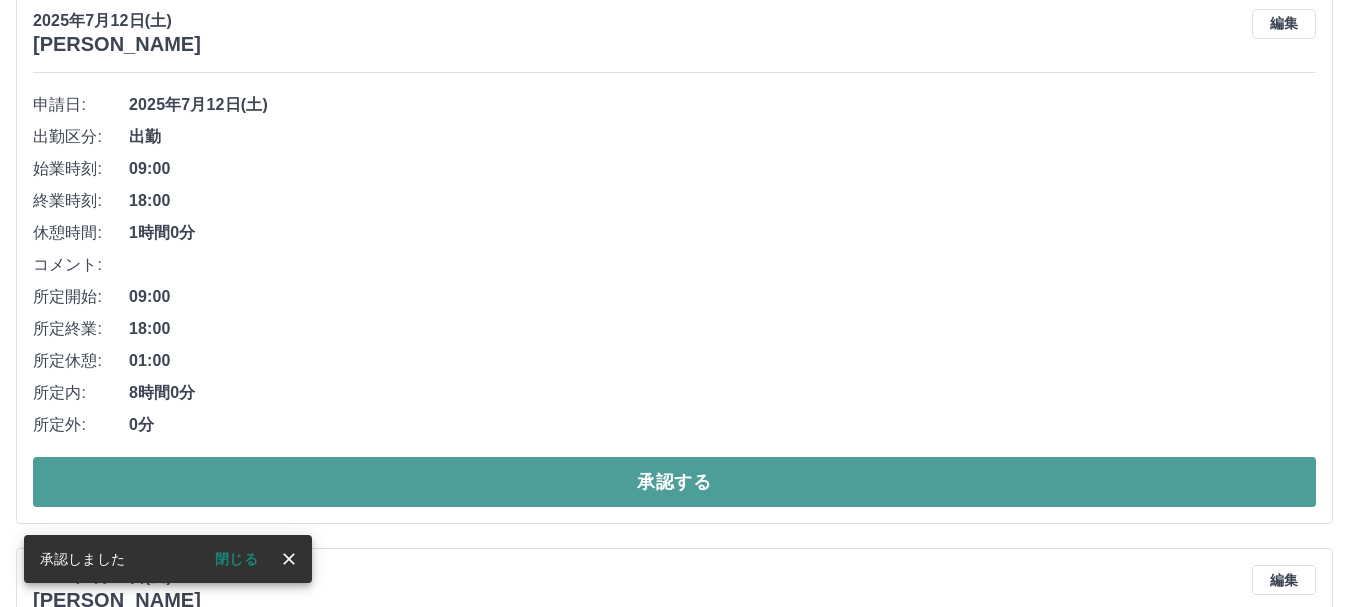 click on "承認する" at bounding box center (674, 482) 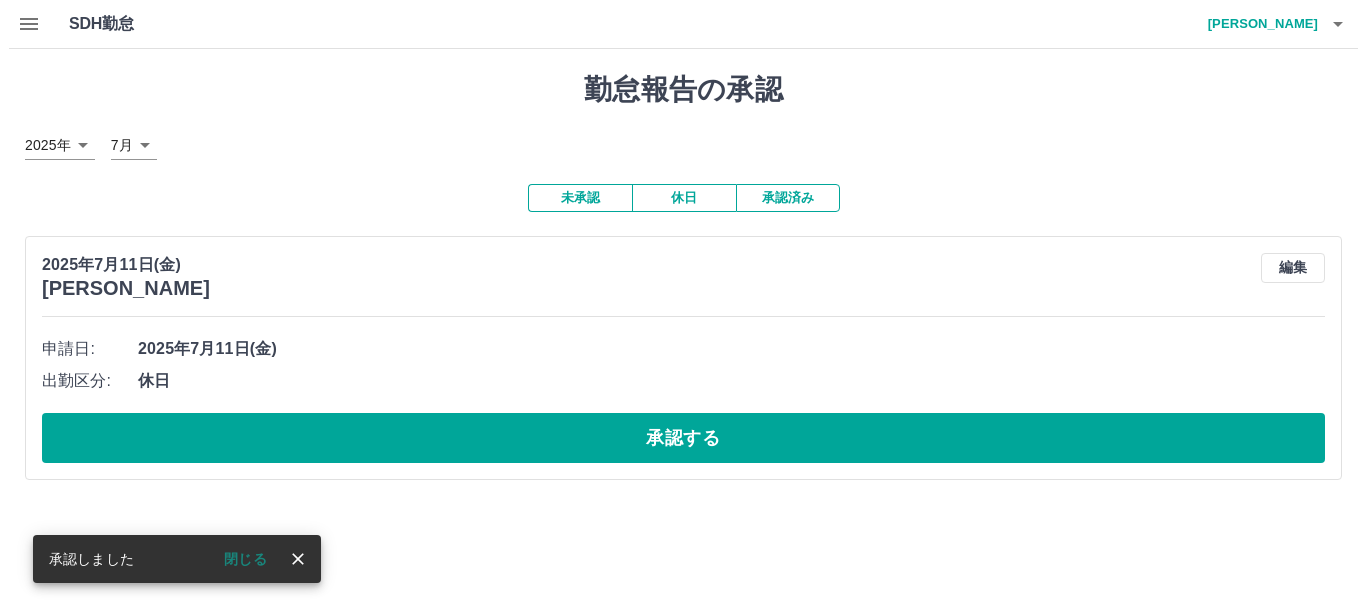 scroll, scrollTop: 0, scrollLeft: 0, axis: both 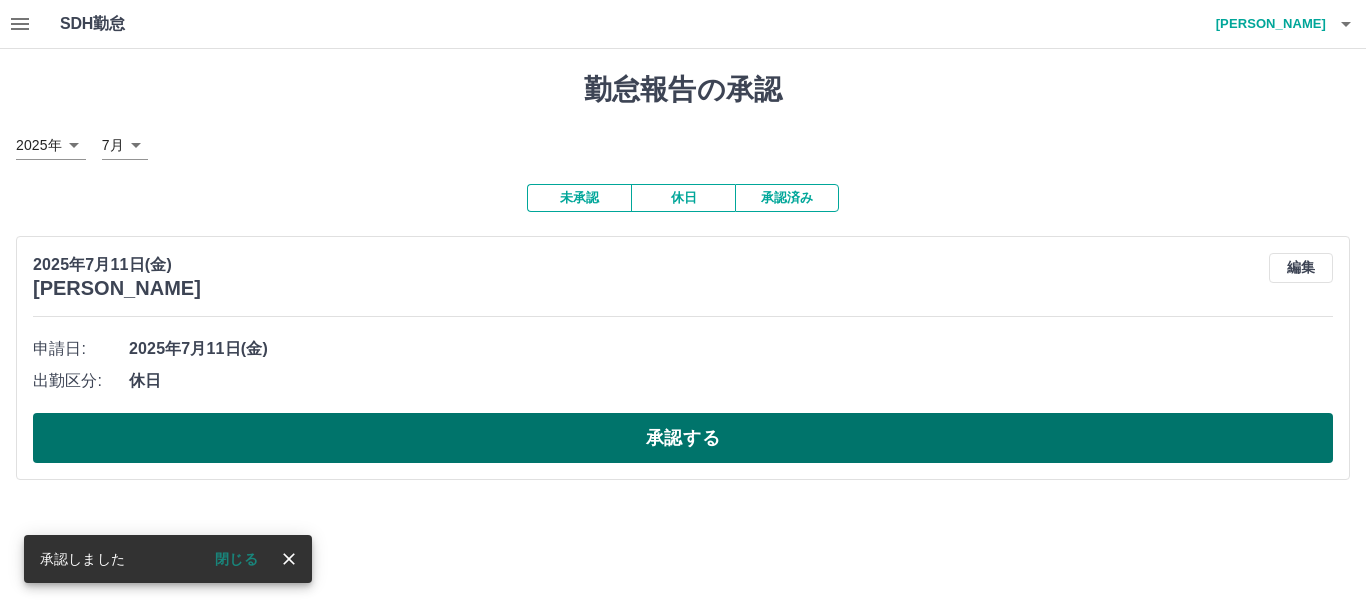 click on "承認する" at bounding box center [683, 438] 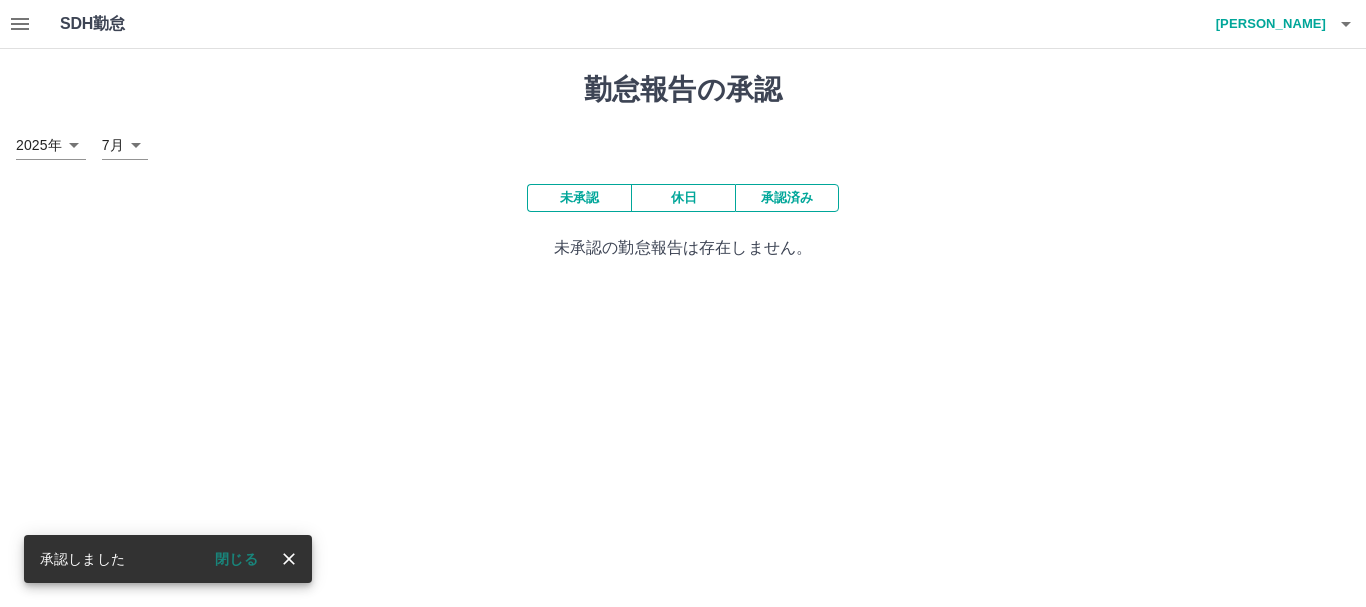 click 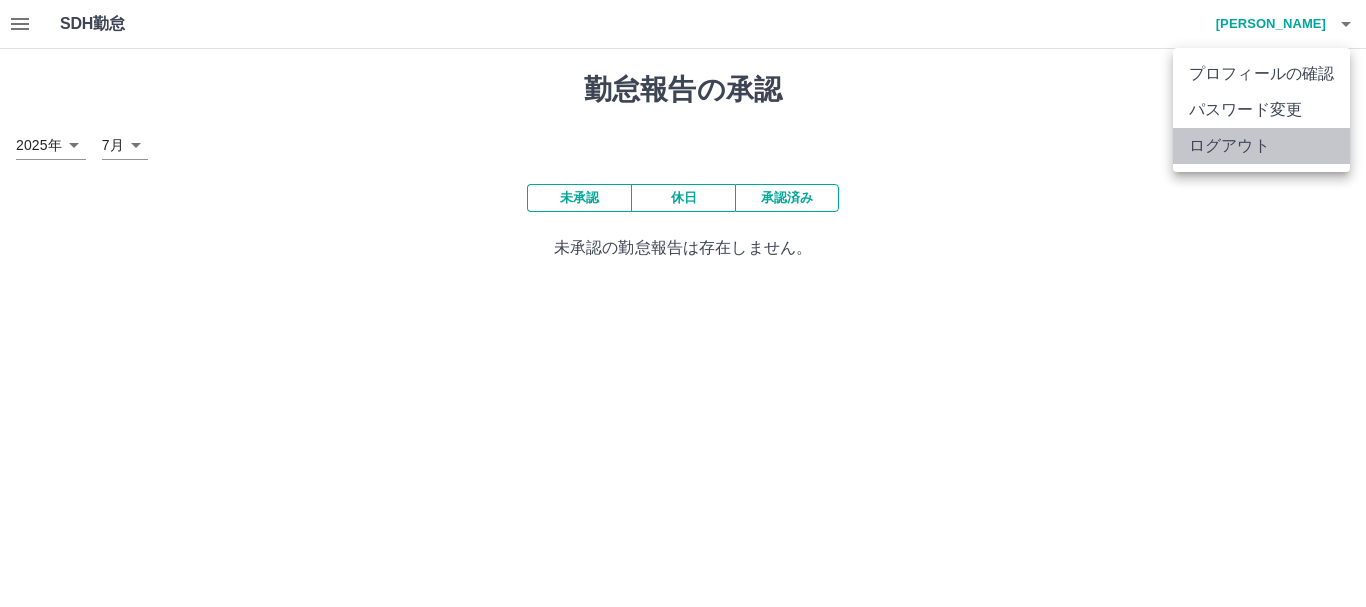 click on "ログアウト" at bounding box center (1261, 146) 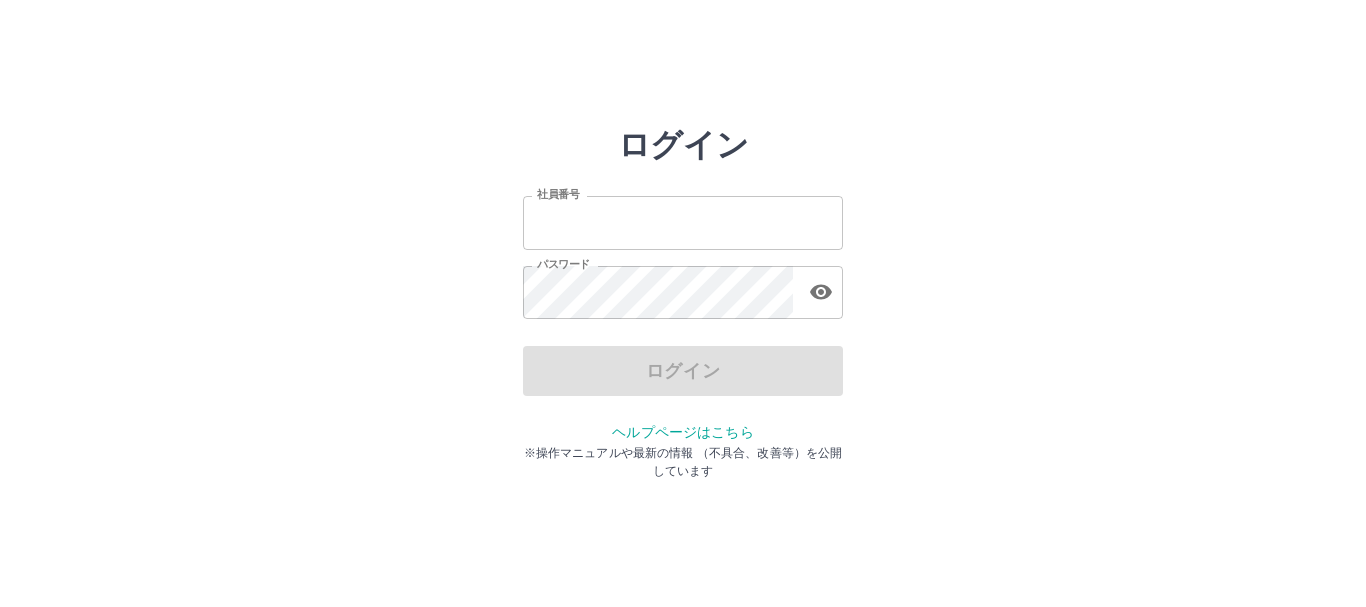 scroll, scrollTop: 0, scrollLeft: 0, axis: both 